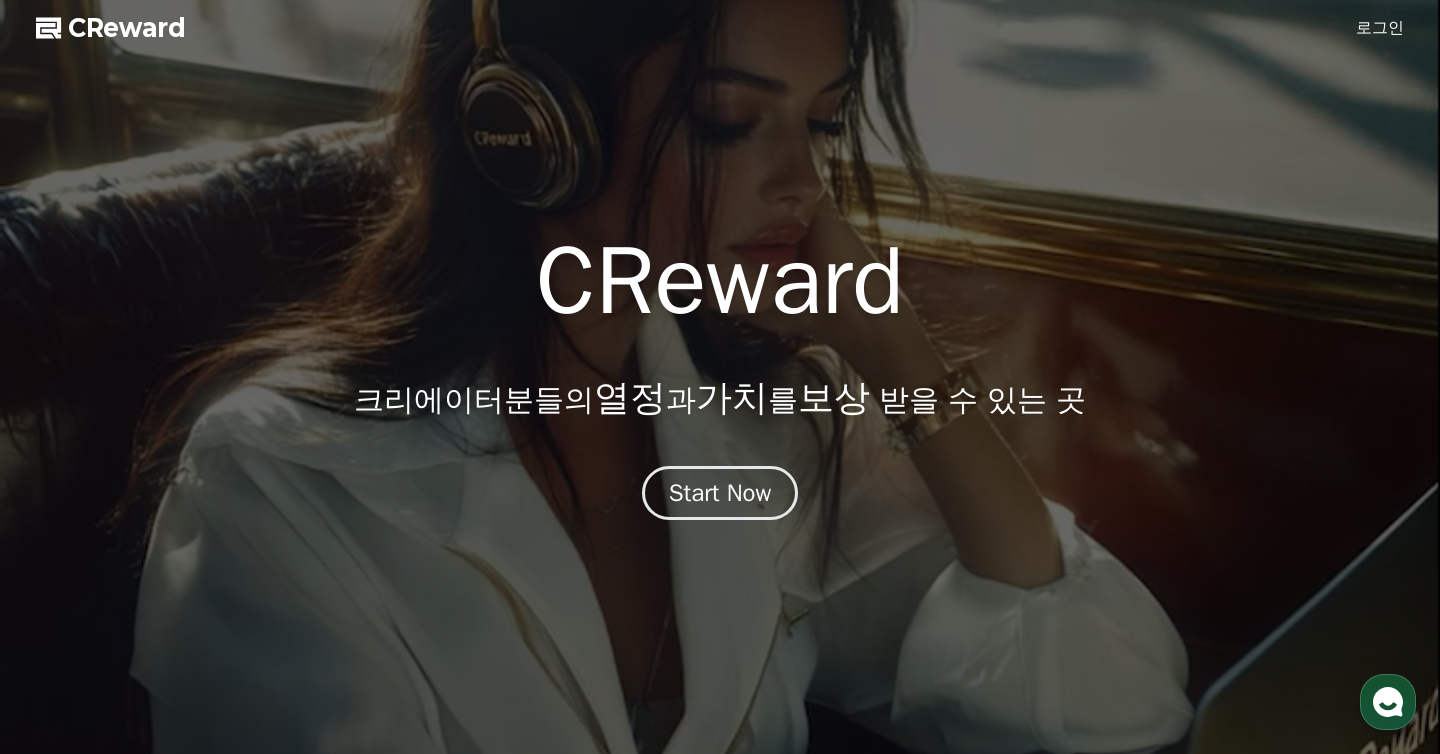 scroll, scrollTop: 0, scrollLeft: 0, axis: both 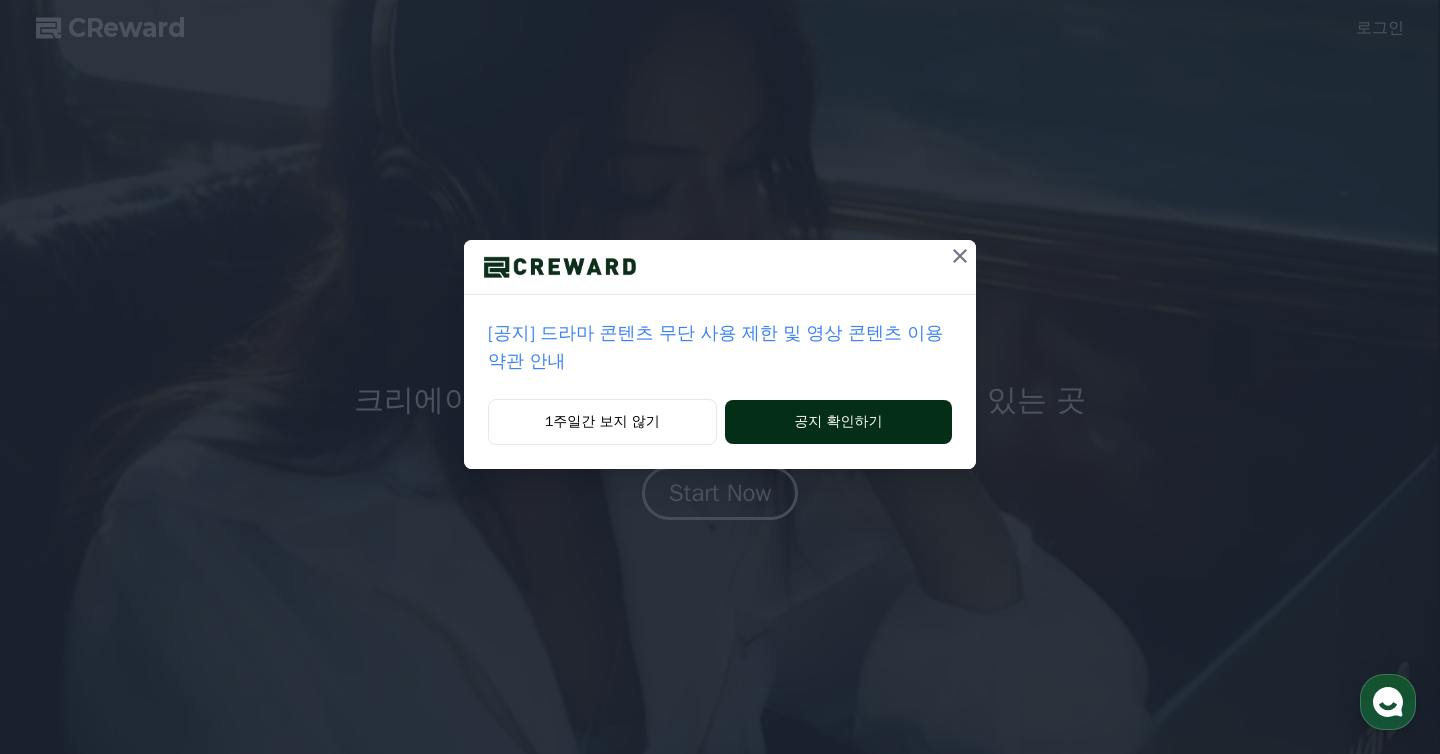 click on "공지 확인하기" at bounding box center [838, 422] 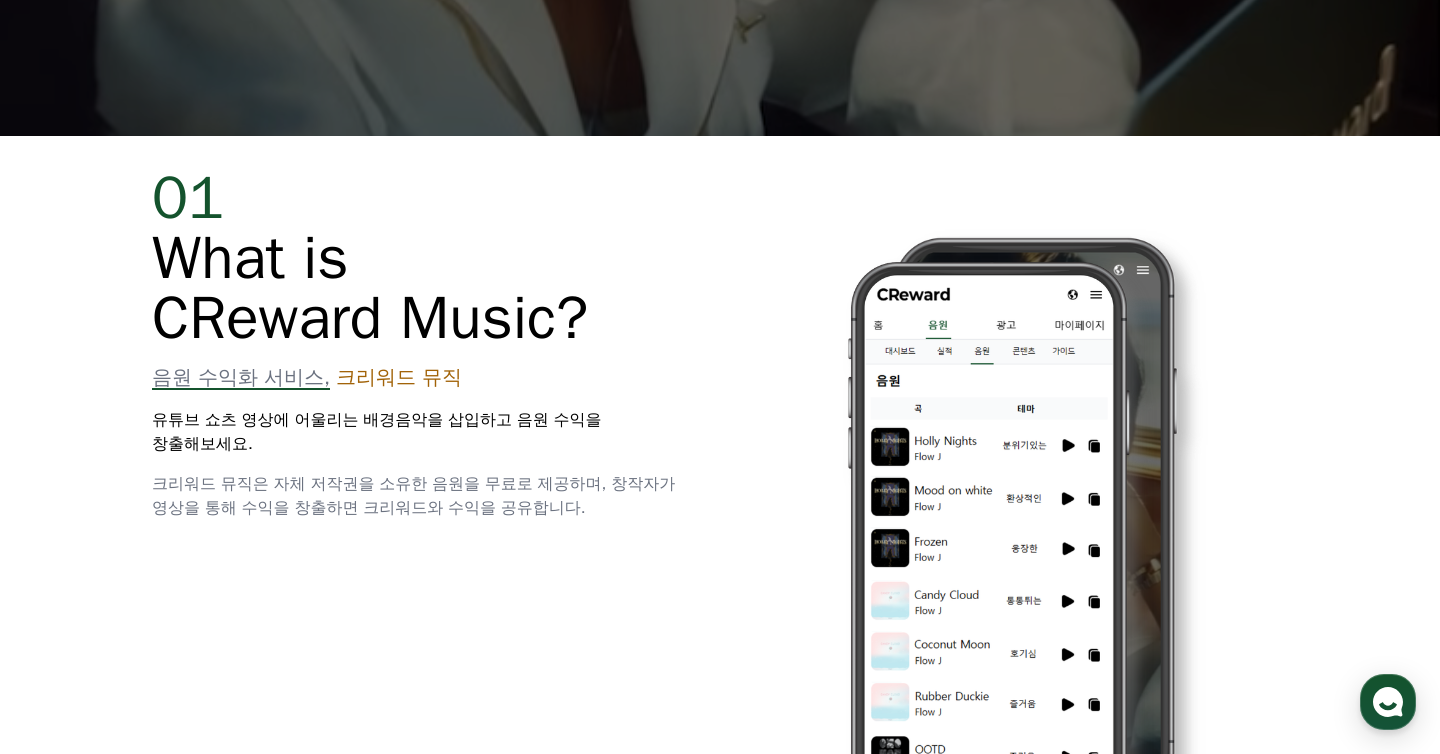 scroll, scrollTop: 0, scrollLeft: 0, axis: both 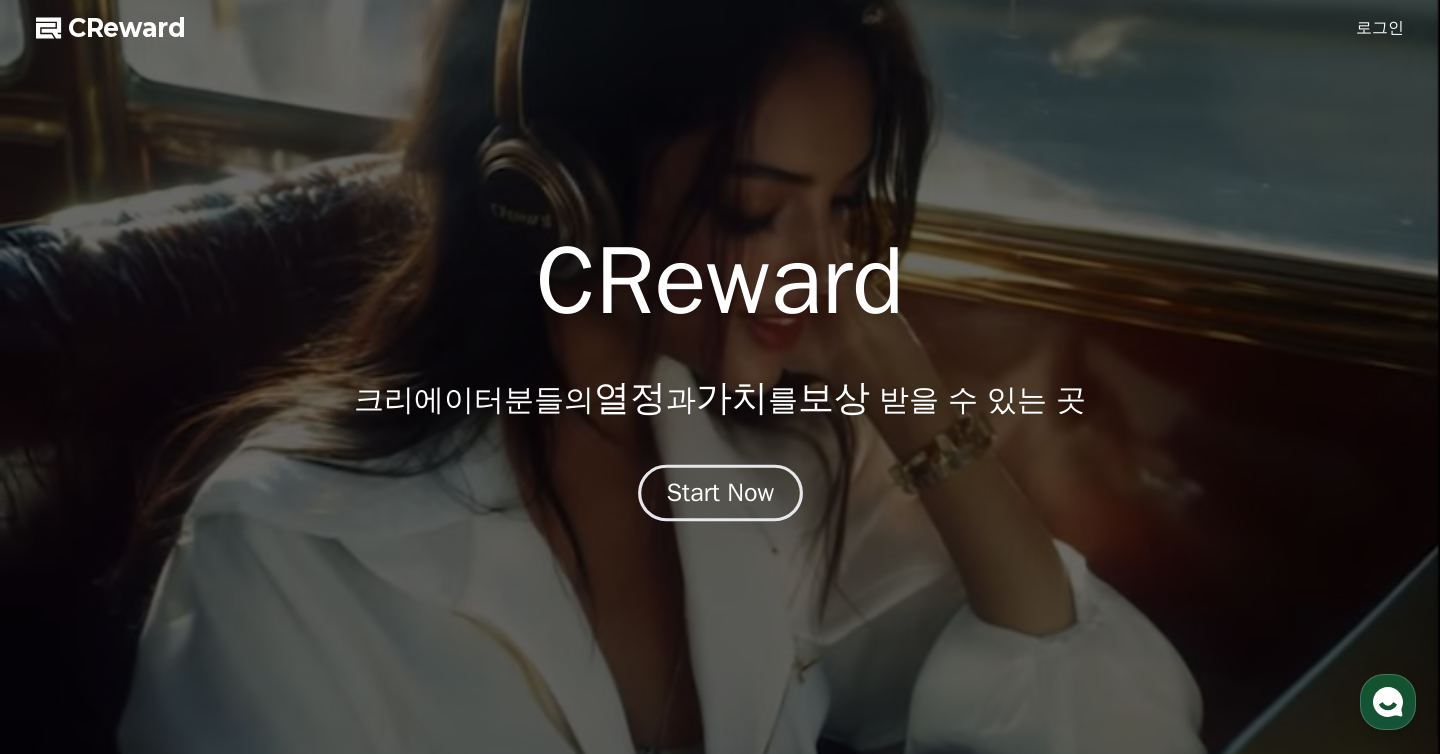 click on "Start Now" at bounding box center [720, 493] 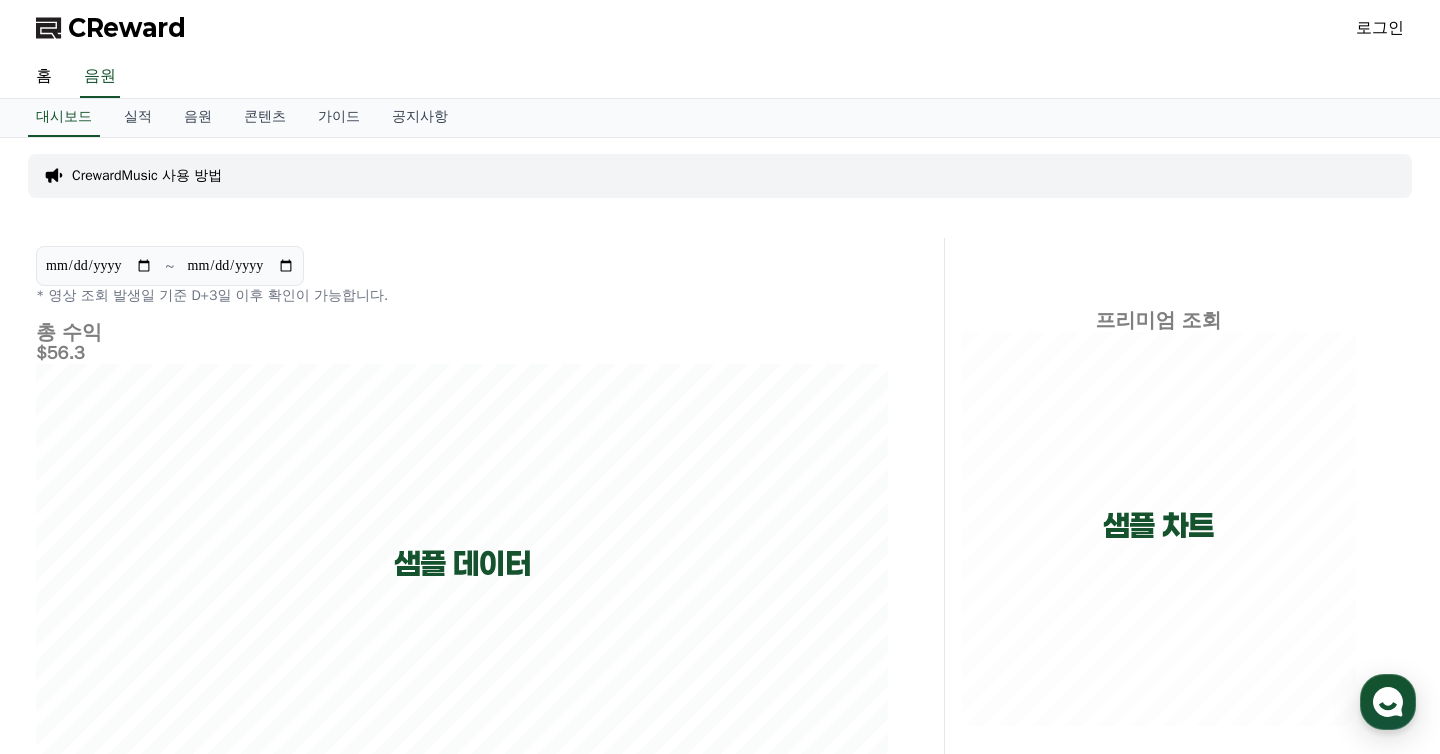 click on "CReward" at bounding box center (127, 28) 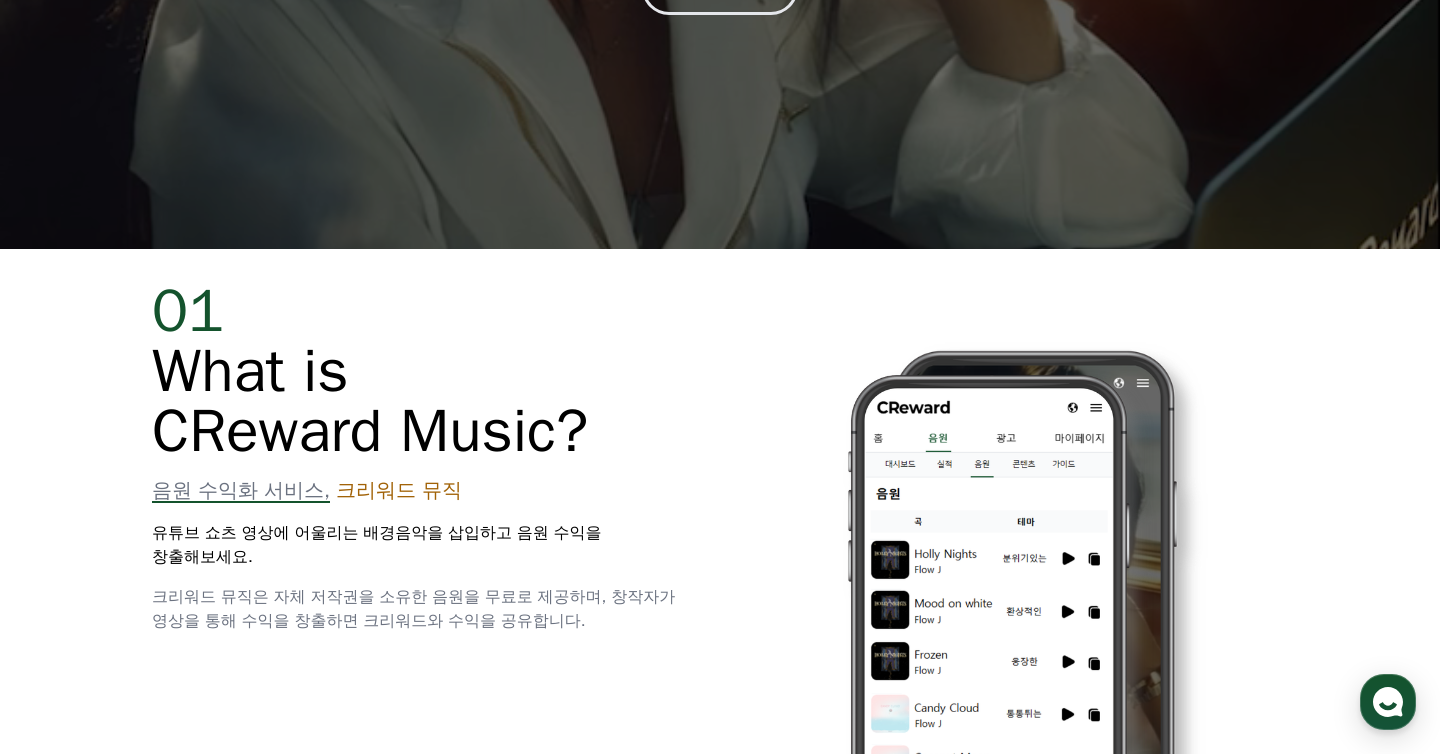 scroll, scrollTop: 0, scrollLeft: 0, axis: both 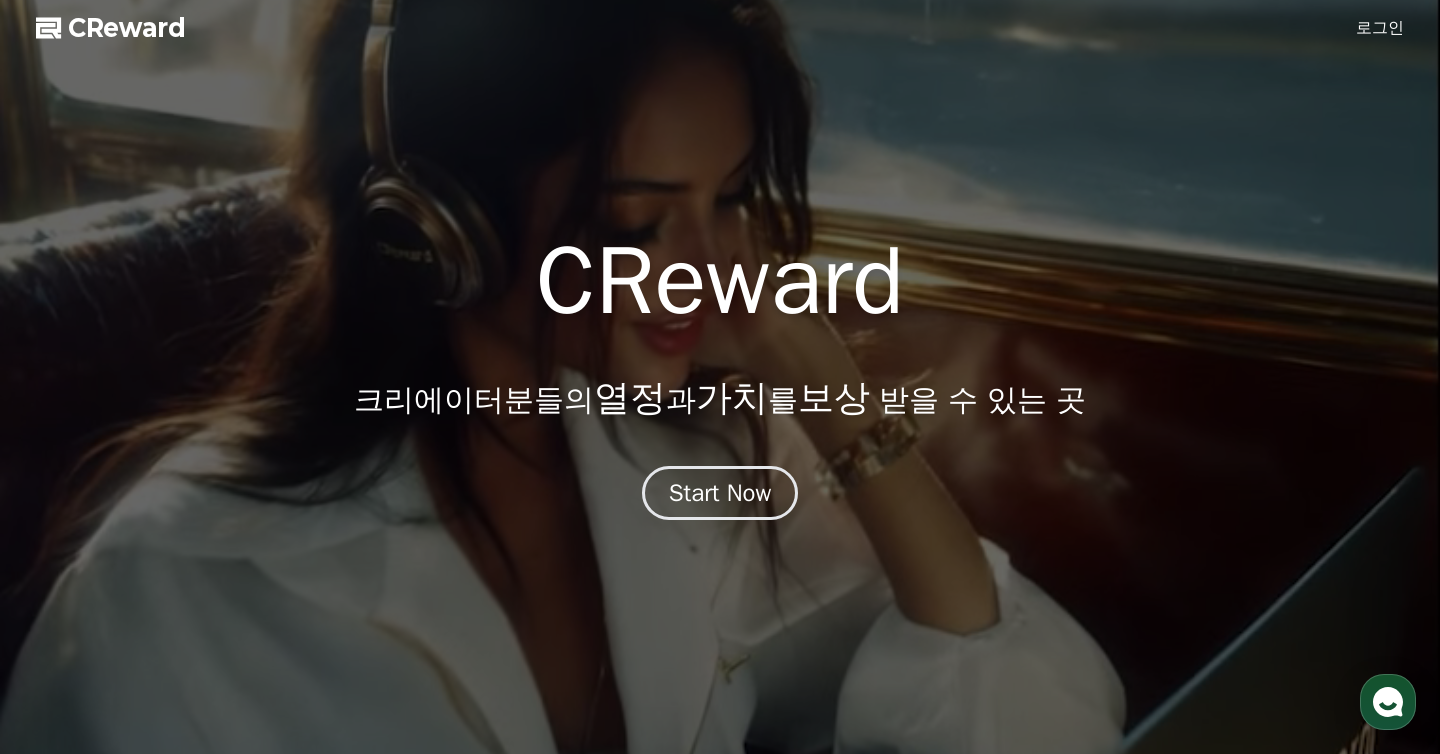 click on "로그인" at bounding box center (1380, 28) 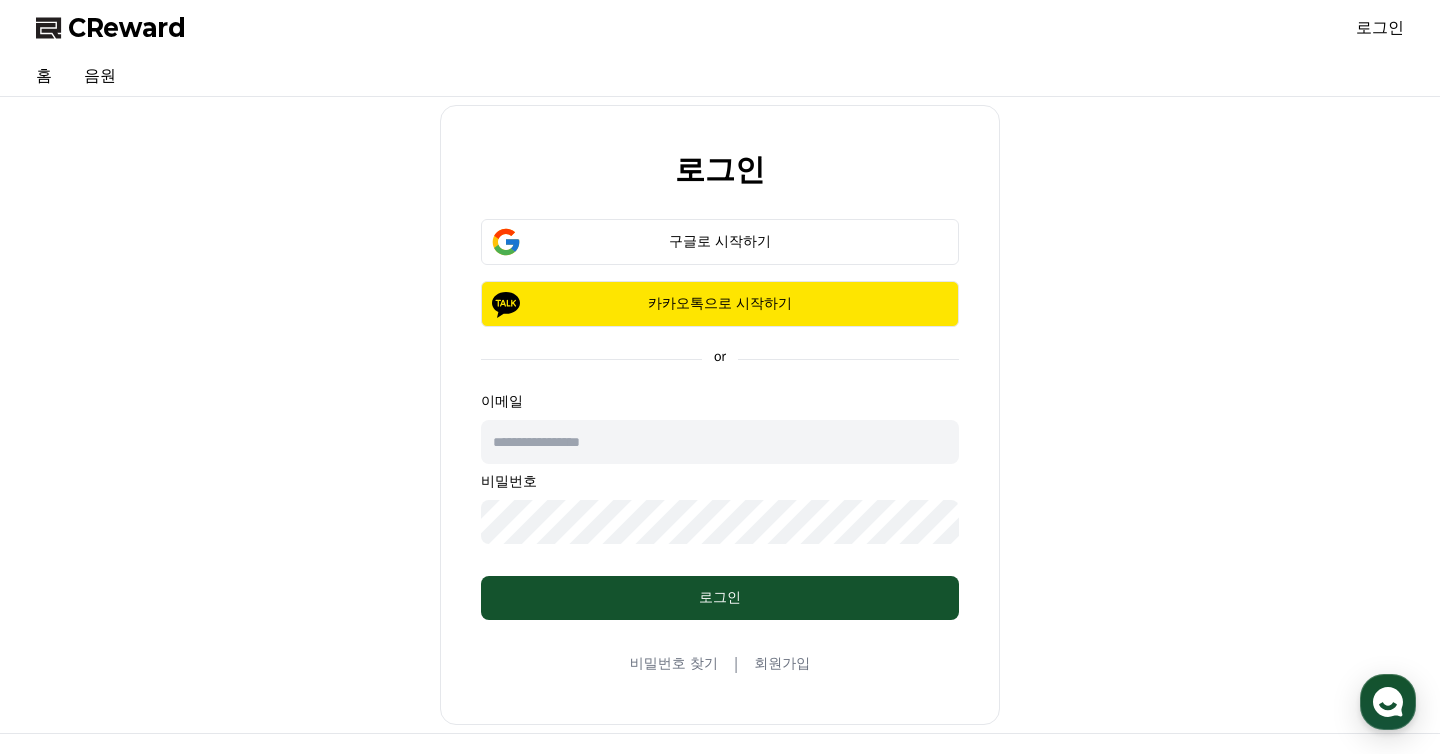 click 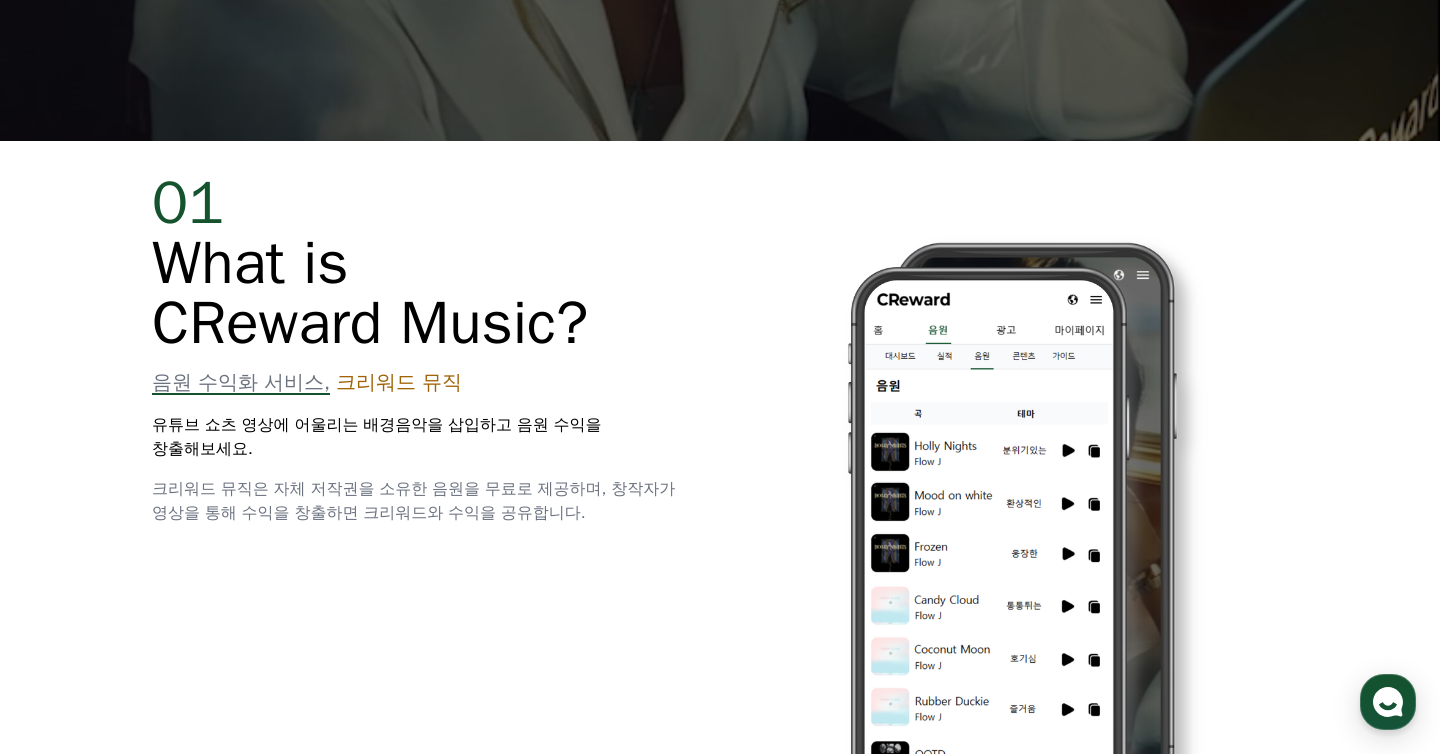 scroll, scrollTop: 798, scrollLeft: 0, axis: vertical 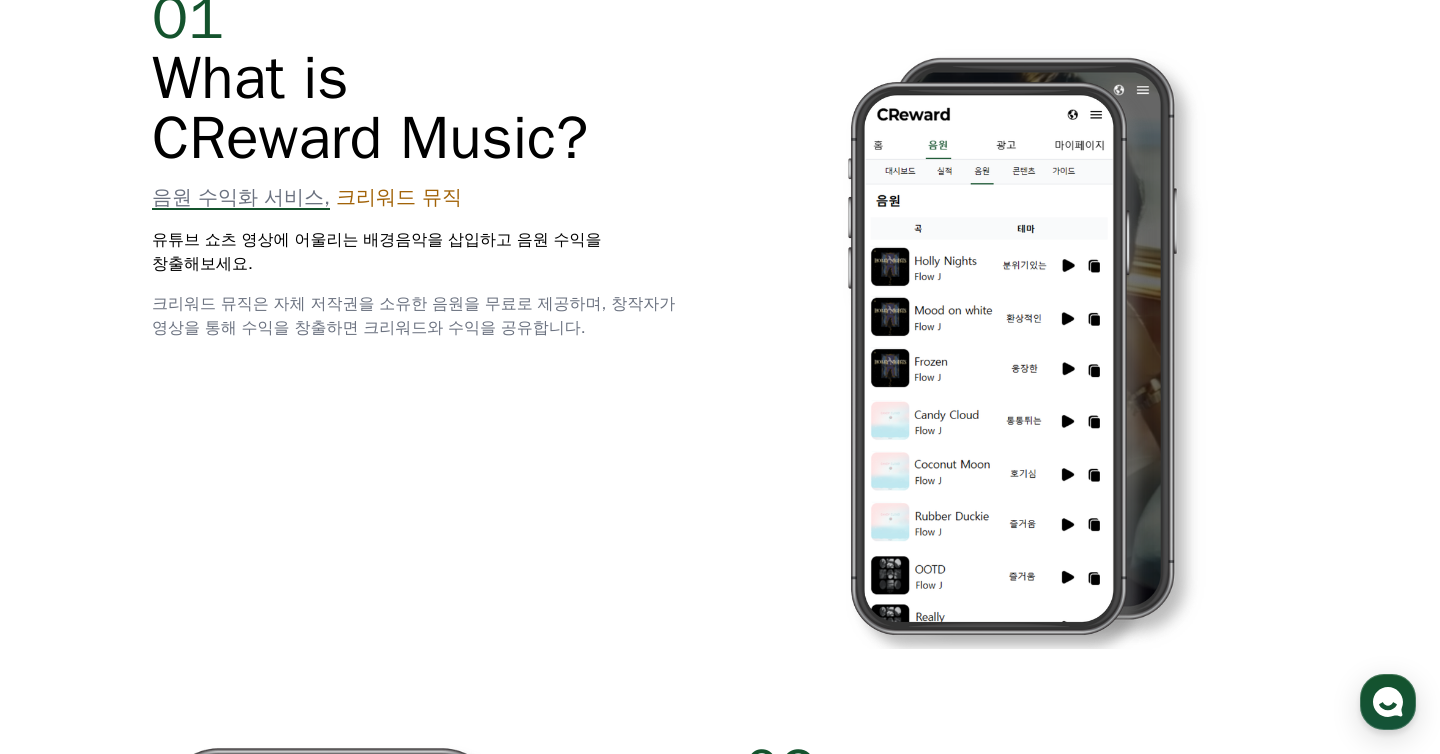 click on "크리워드 뮤직" at bounding box center [399, 197] 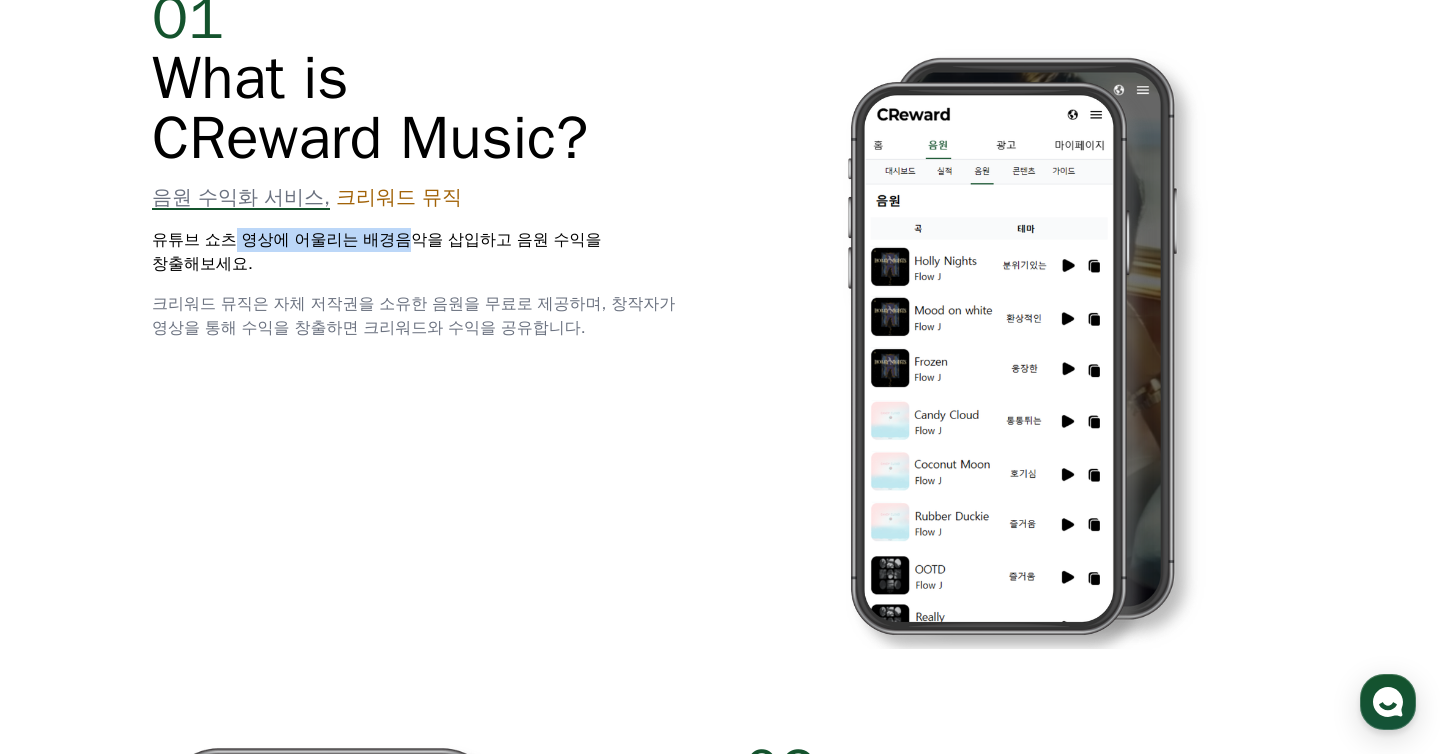 drag, startPoint x: 227, startPoint y: 241, endPoint x: 382, endPoint y: 272, distance: 158.06961 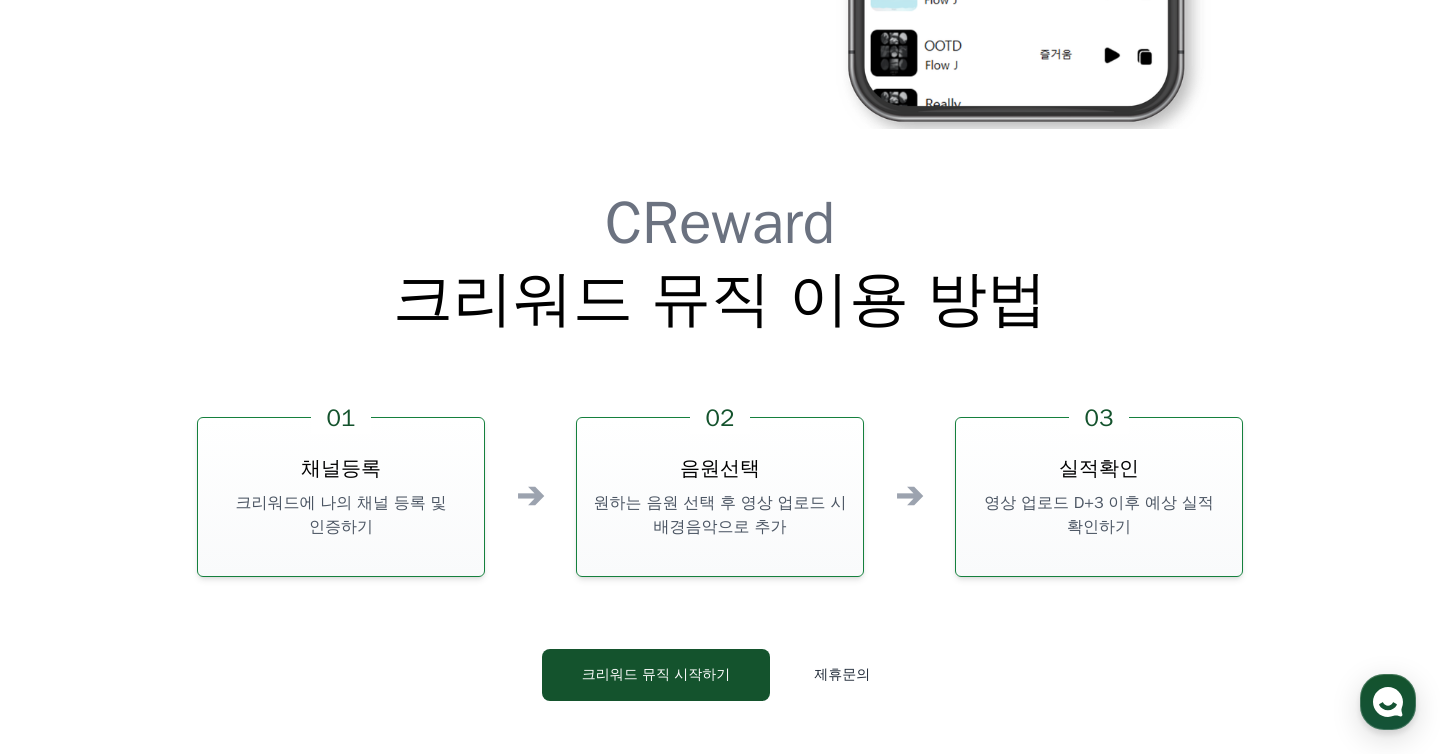 scroll, scrollTop: 5418, scrollLeft: 0, axis: vertical 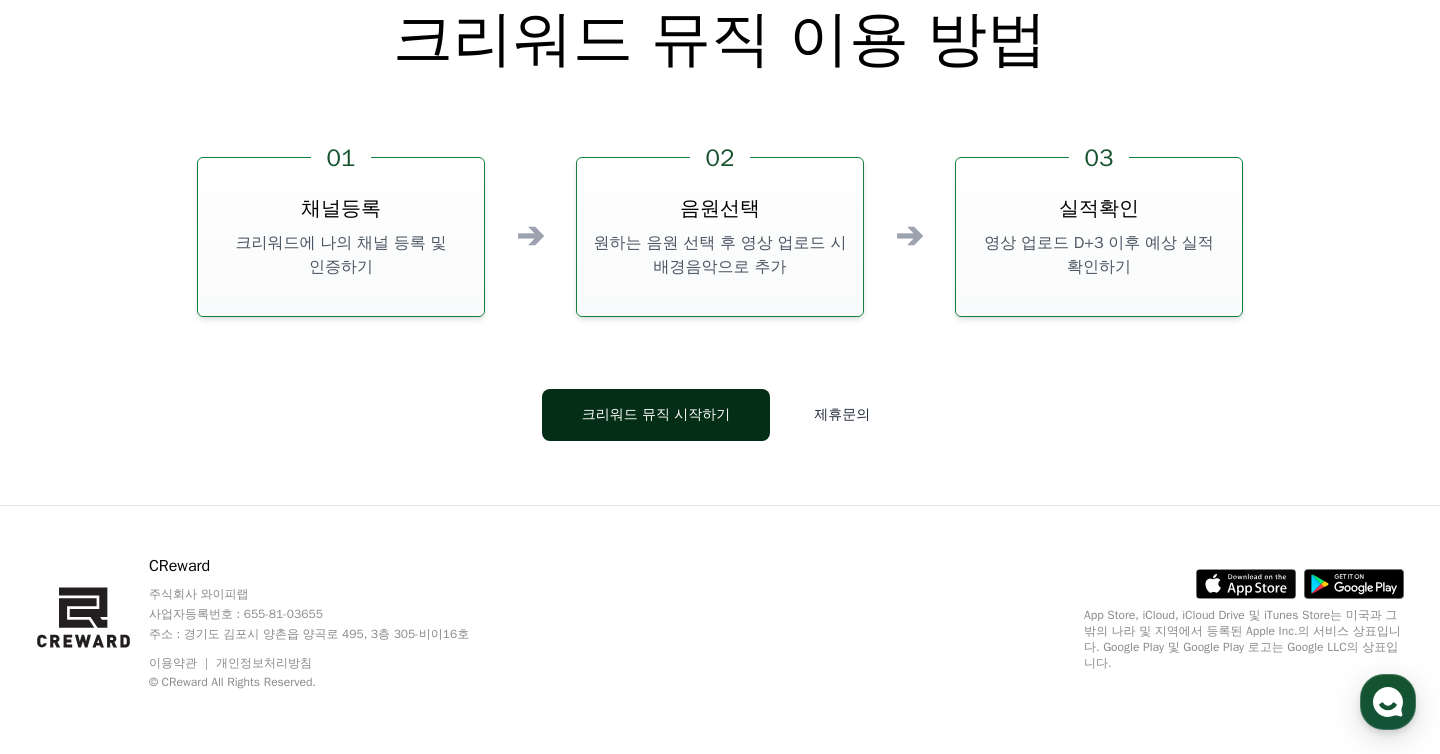 click on "크리워드 뮤직 시작하기" at bounding box center (656, 415) 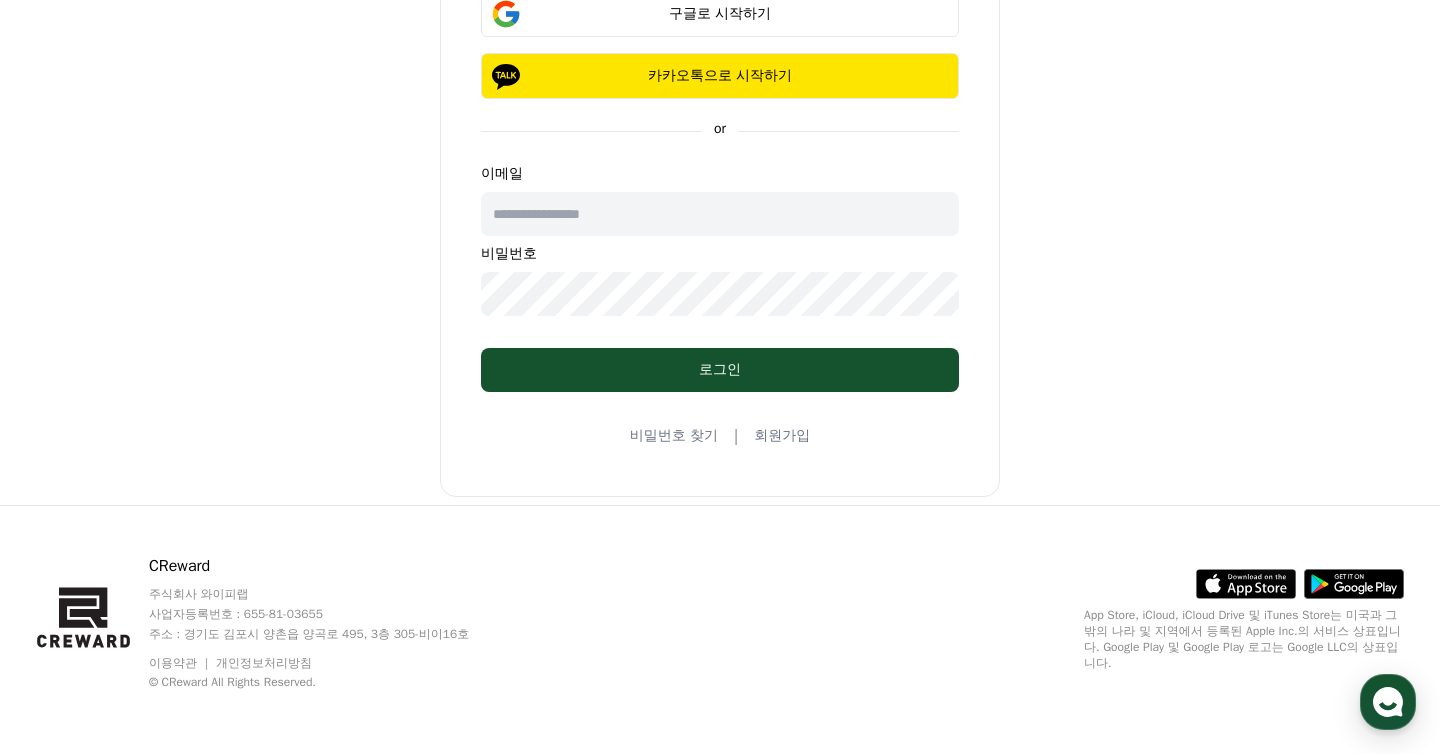 scroll, scrollTop: 0, scrollLeft: 0, axis: both 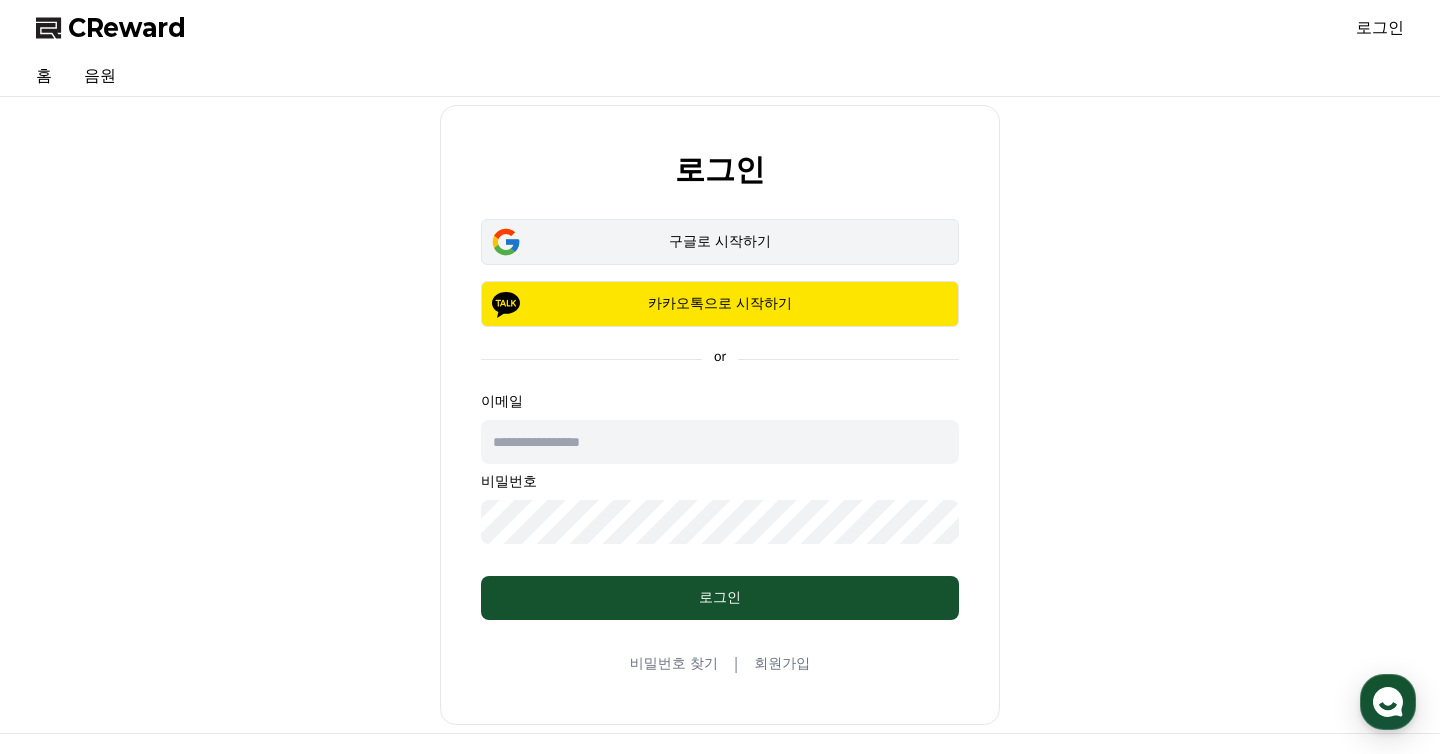 click on "구글로 시작하기" at bounding box center (720, 242) 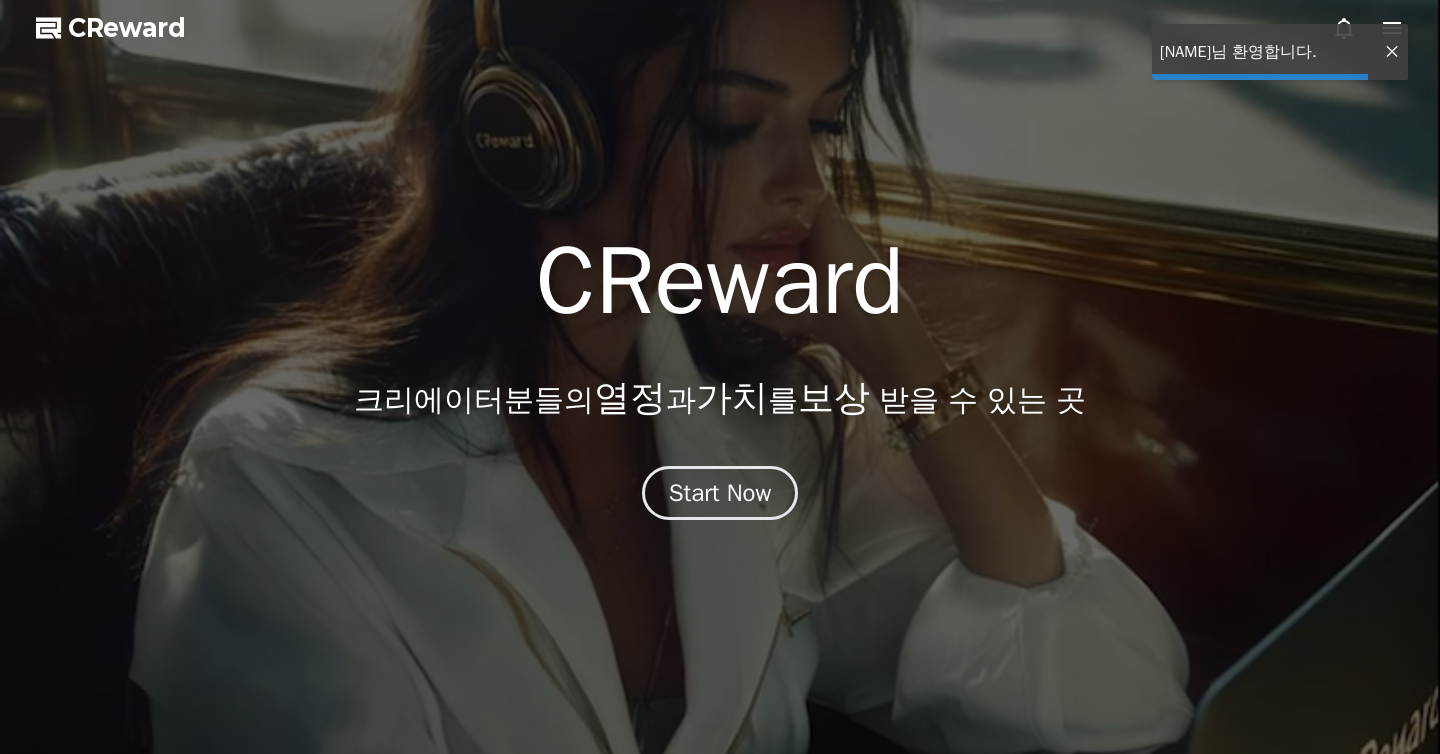 scroll, scrollTop: 0, scrollLeft: 0, axis: both 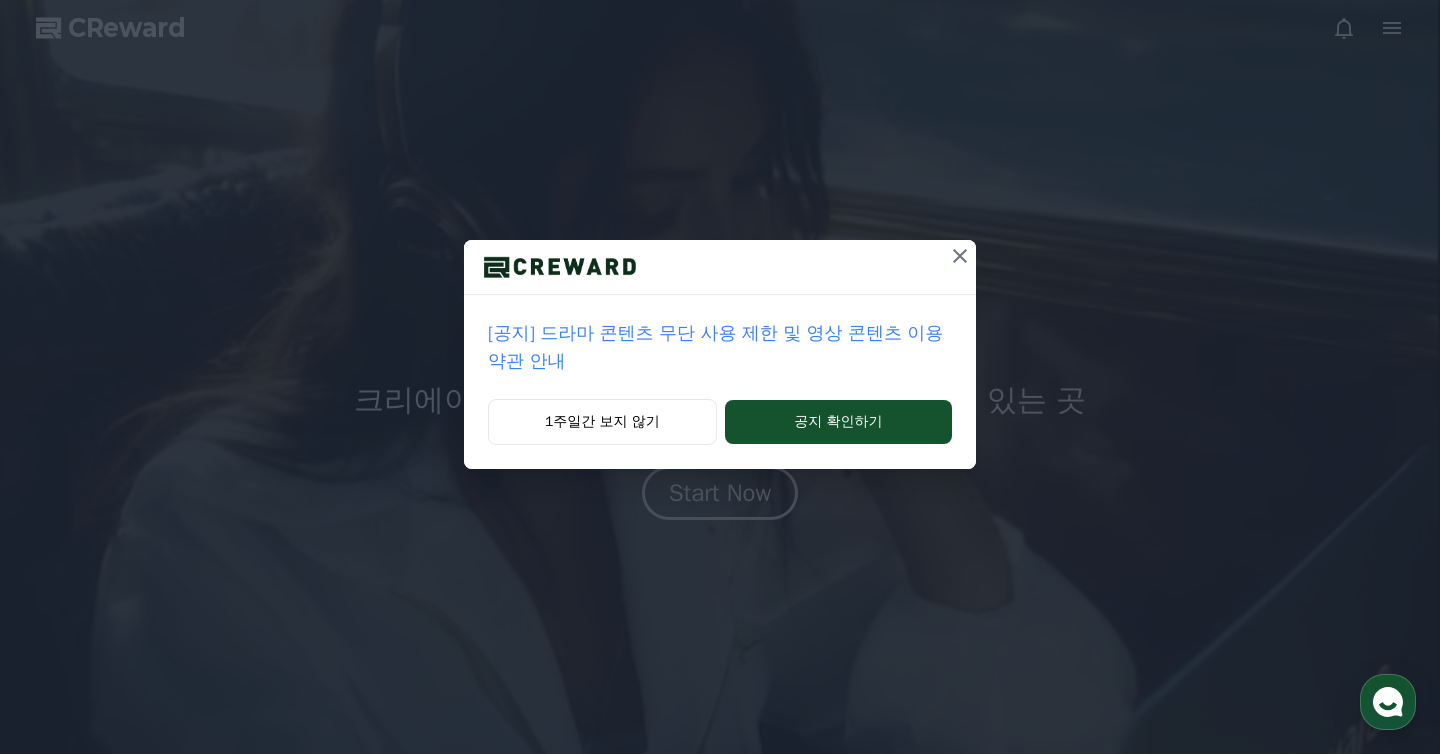 click on "[공지] 드라마 콘텐츠 무단 사용 제한 및 영상 콘텐츠 이용 약관 안내" at bounding box center (720, 347) 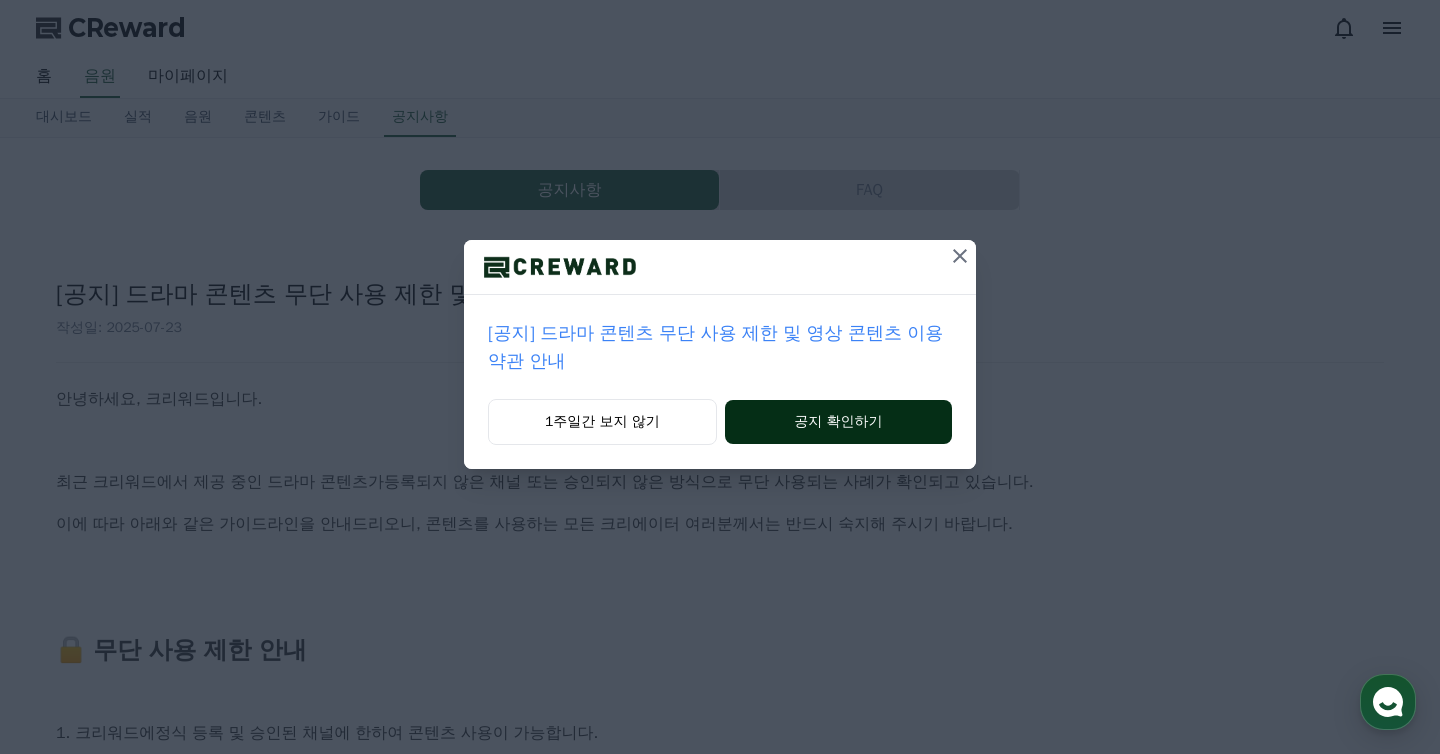 click on "공지 확인하기" at bounding box center (838, 422) 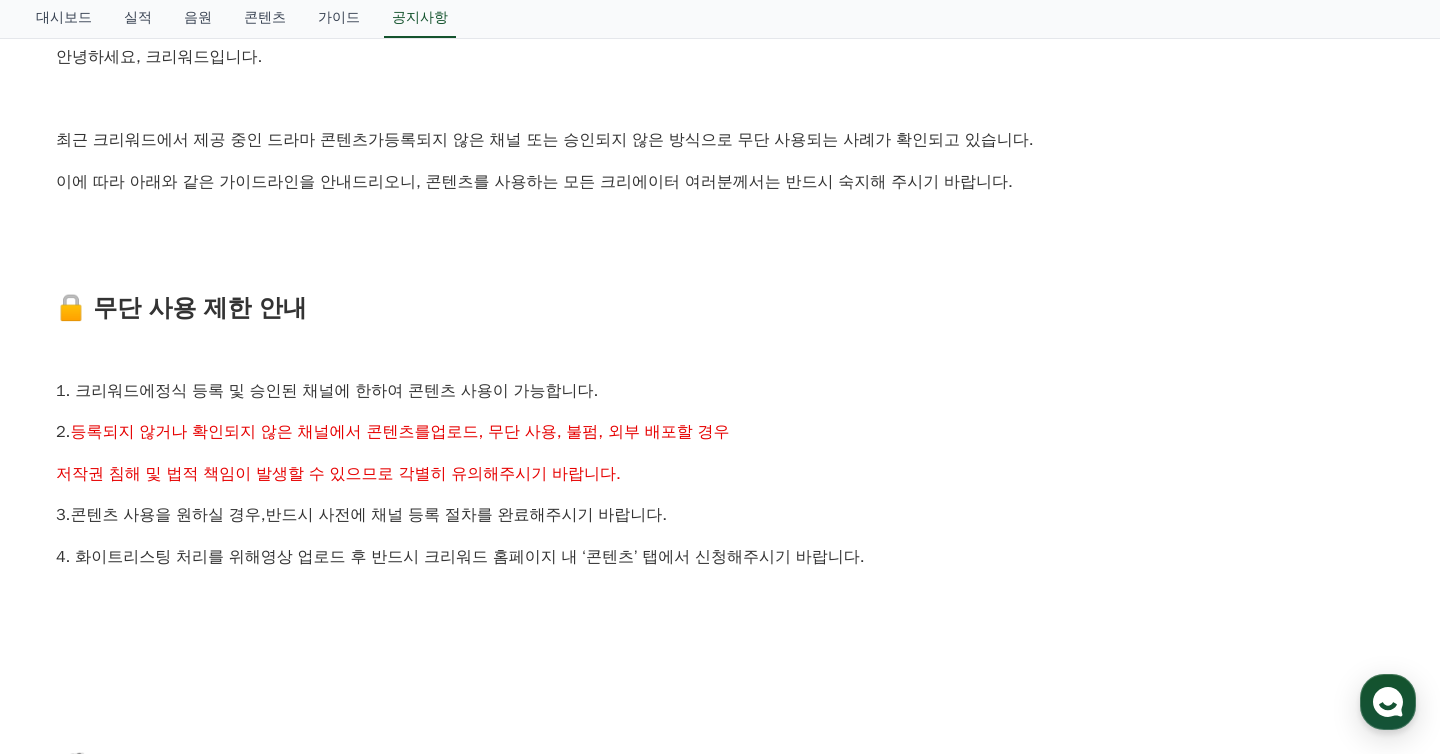 scroll, scrollTop: 0, scrollLeft: 0, axis: both 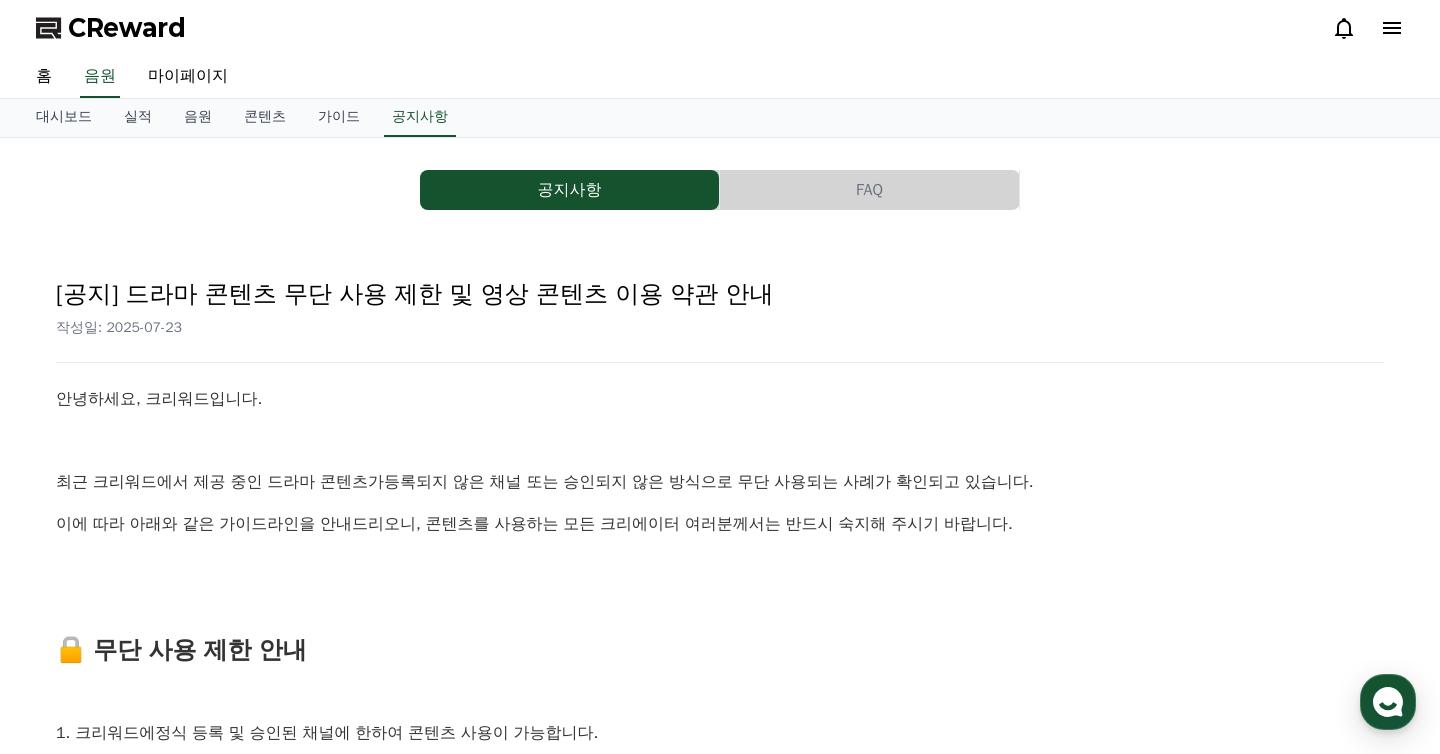 click on "CReward" at bounding box center [127, 28] 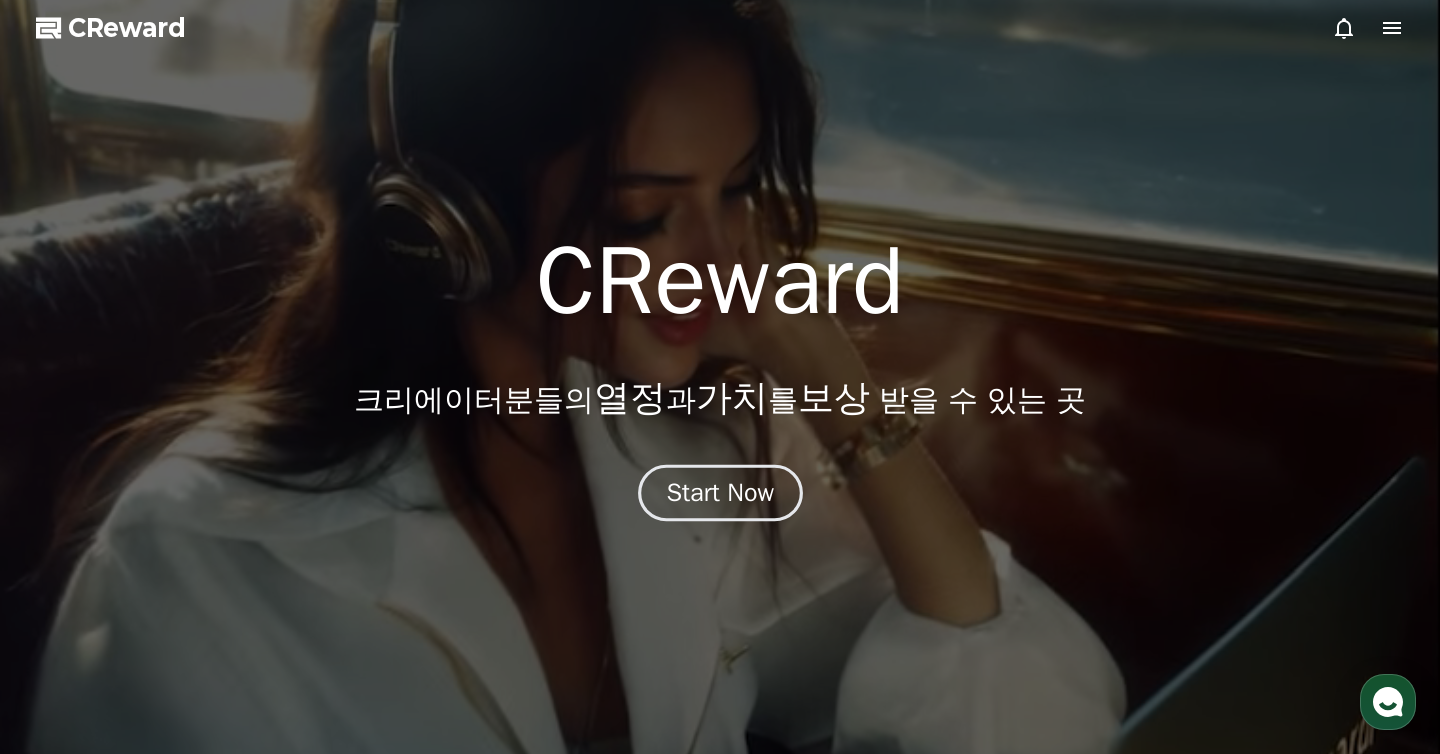 click on "Start Now" at bounding box center (720, 493) 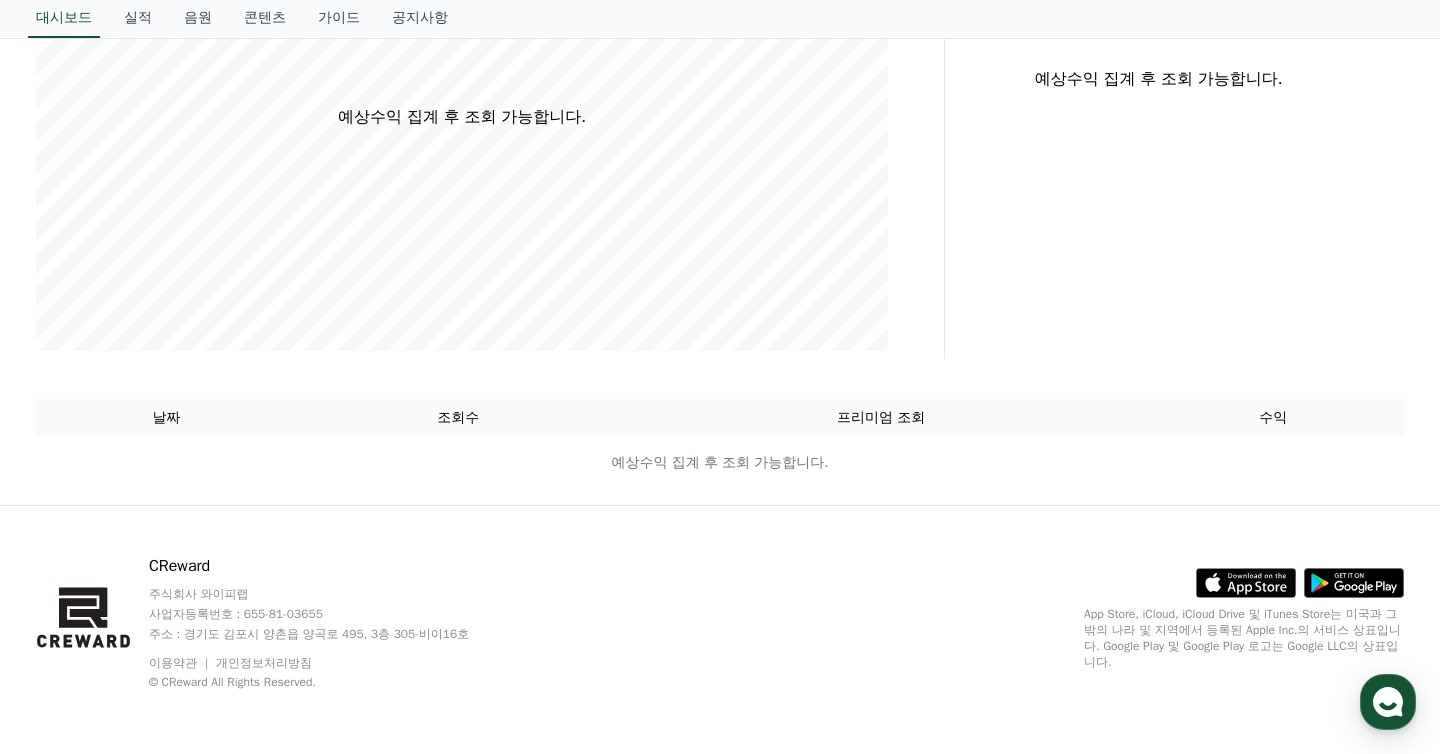 scroll, scrollTop: 0, scrollLeft: 0, axis: both 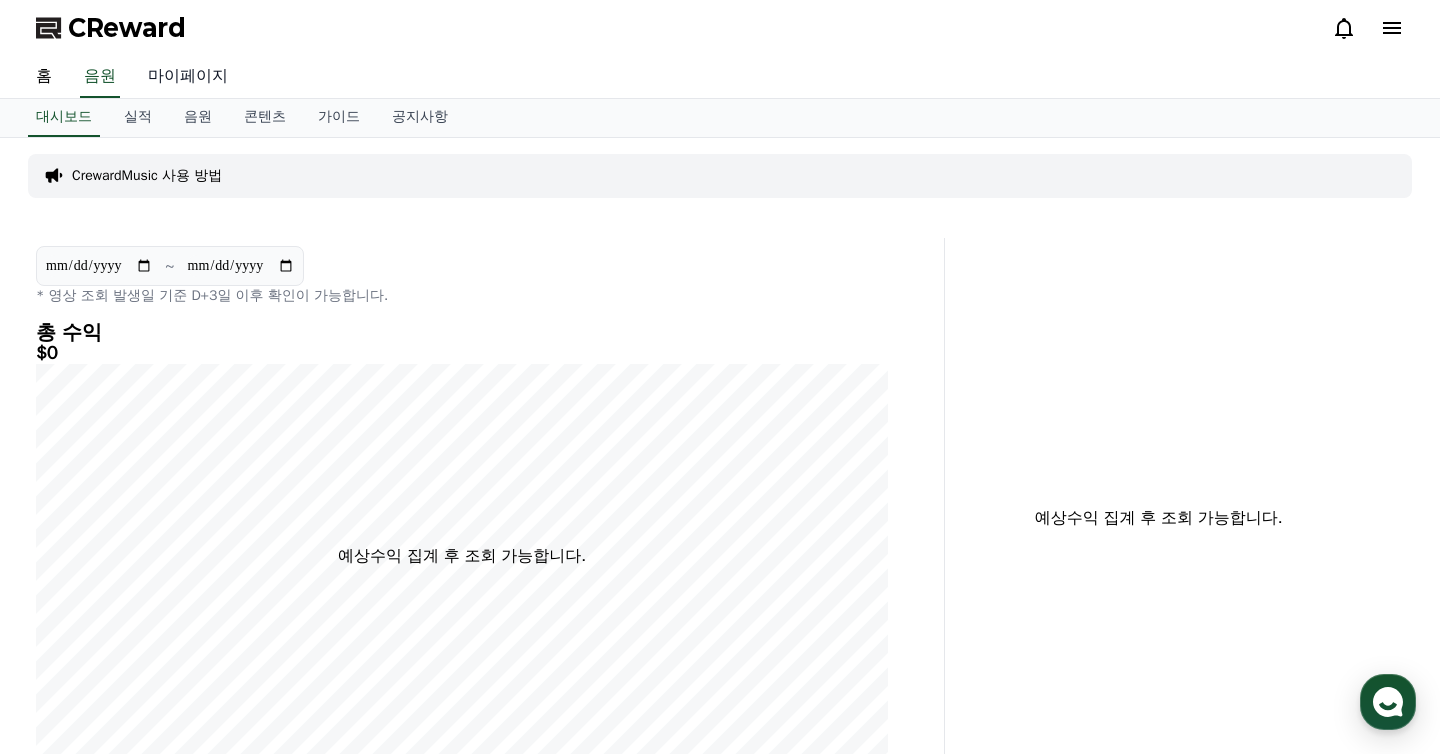 click on "마이페이지" at bounding box center (188, 77) 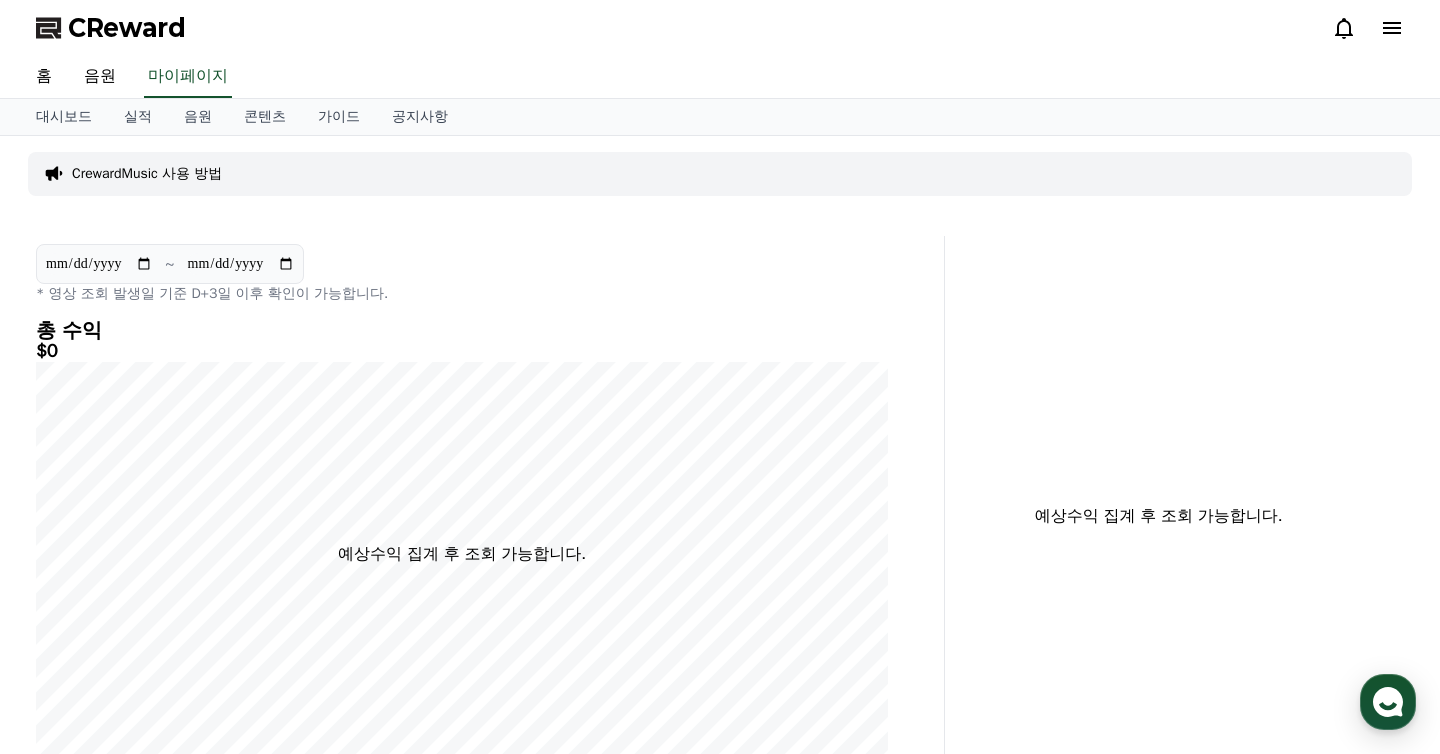 select on "**********" 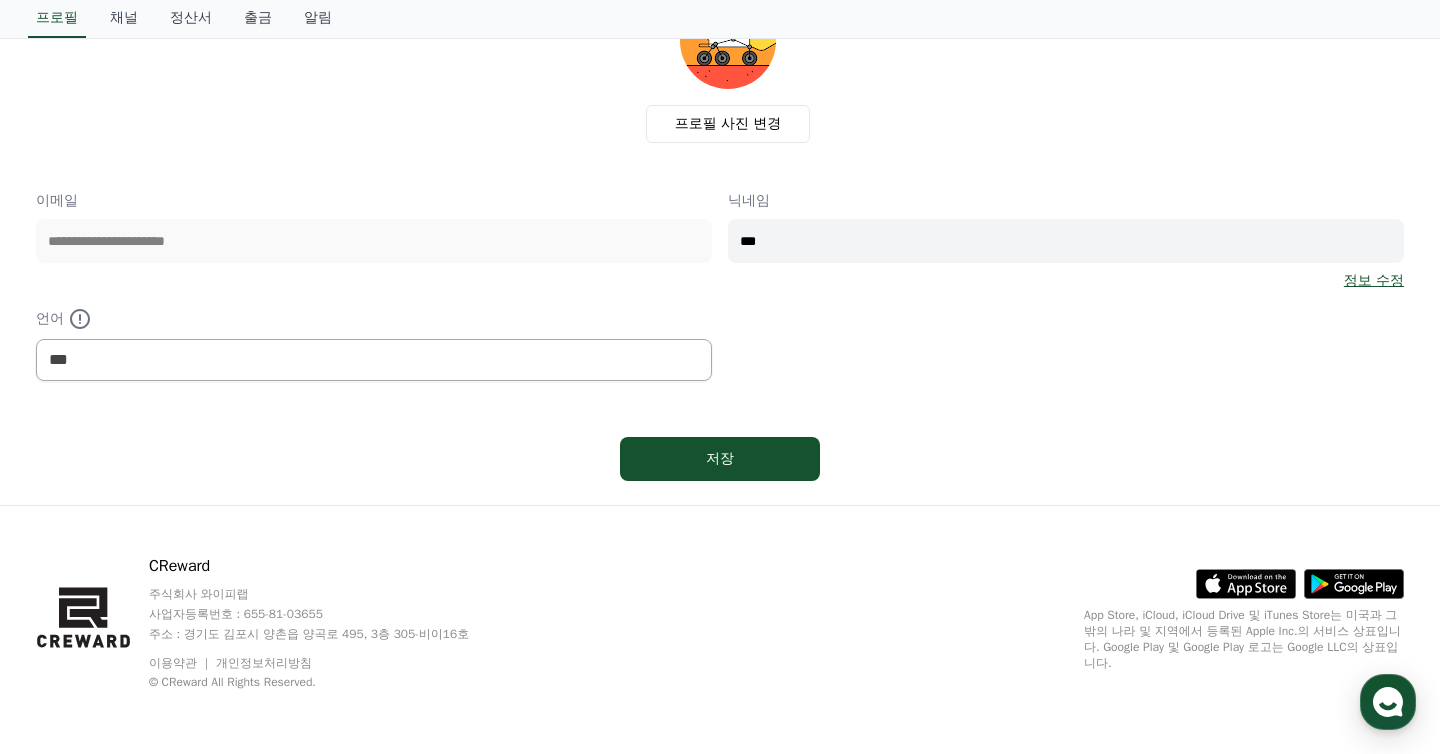 scroll, scrollTop: 0, scrollLeft: 0, axis: both 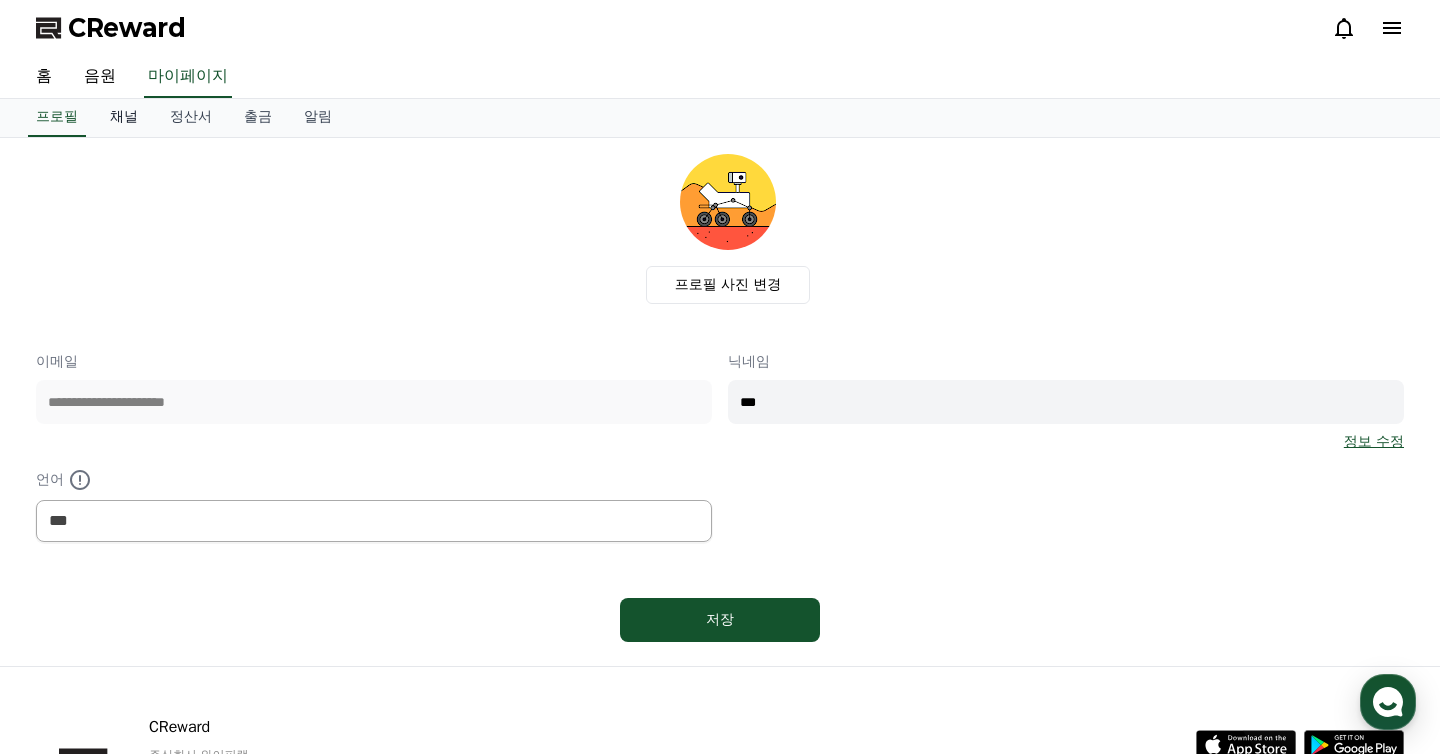 click on "채널" at bounding box center (124, 118) 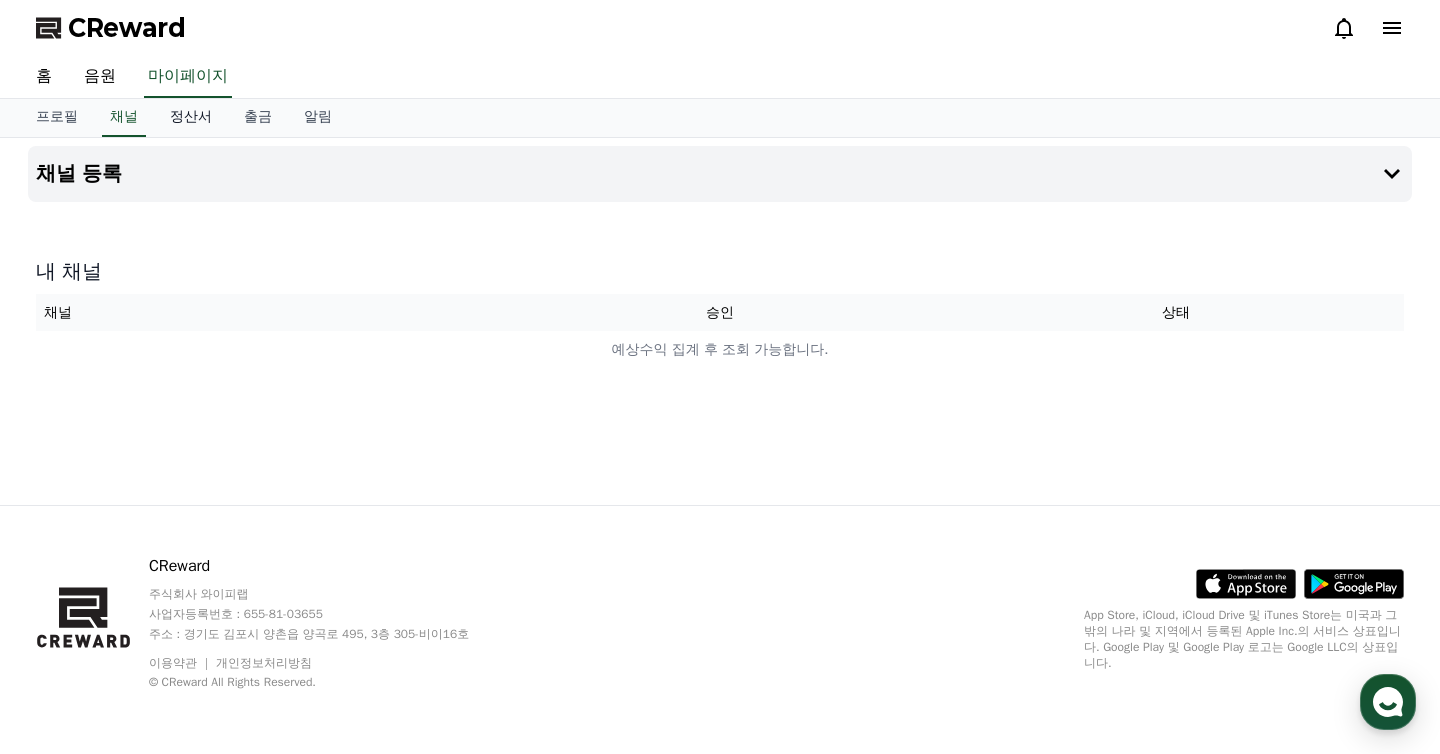 click on "정산서" at bounding box center (191, 118) 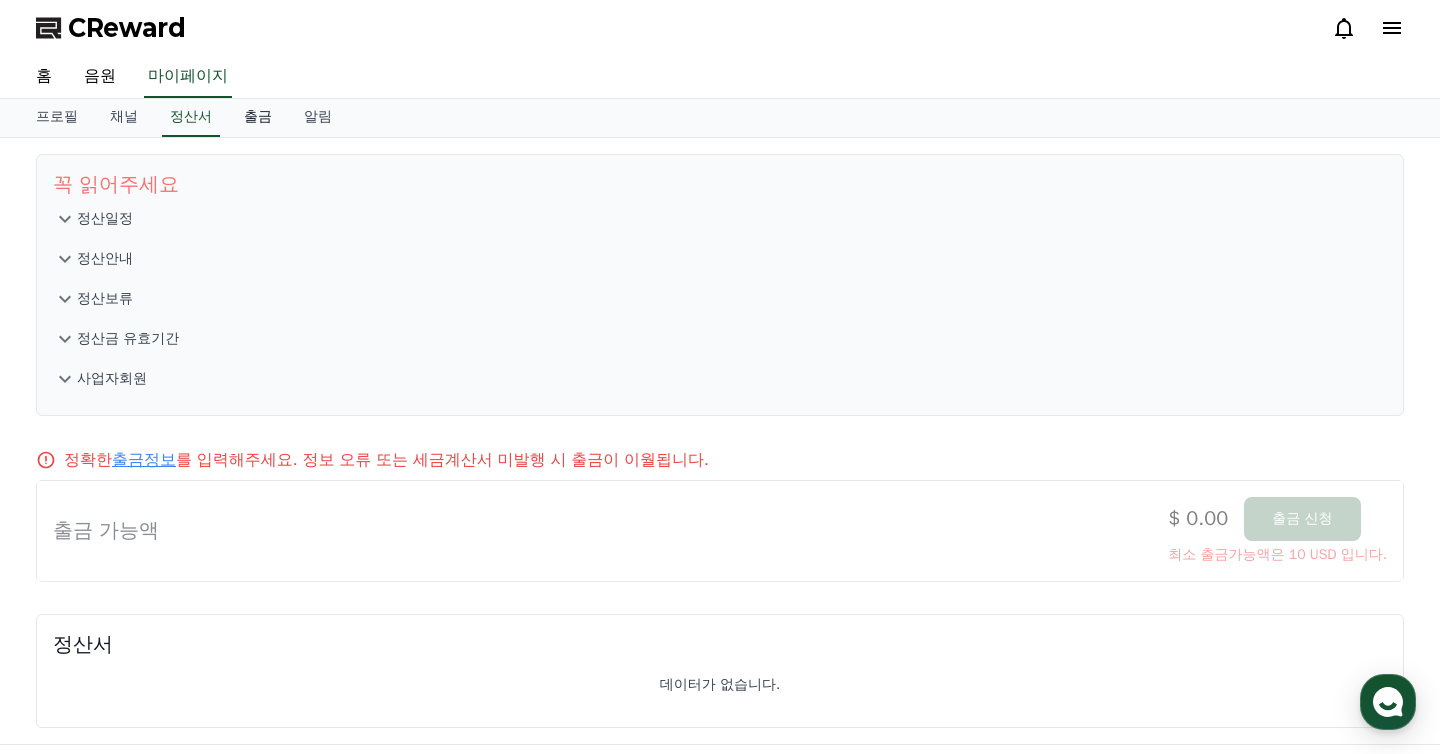 click on "출금" at bounding box center [258, 118] 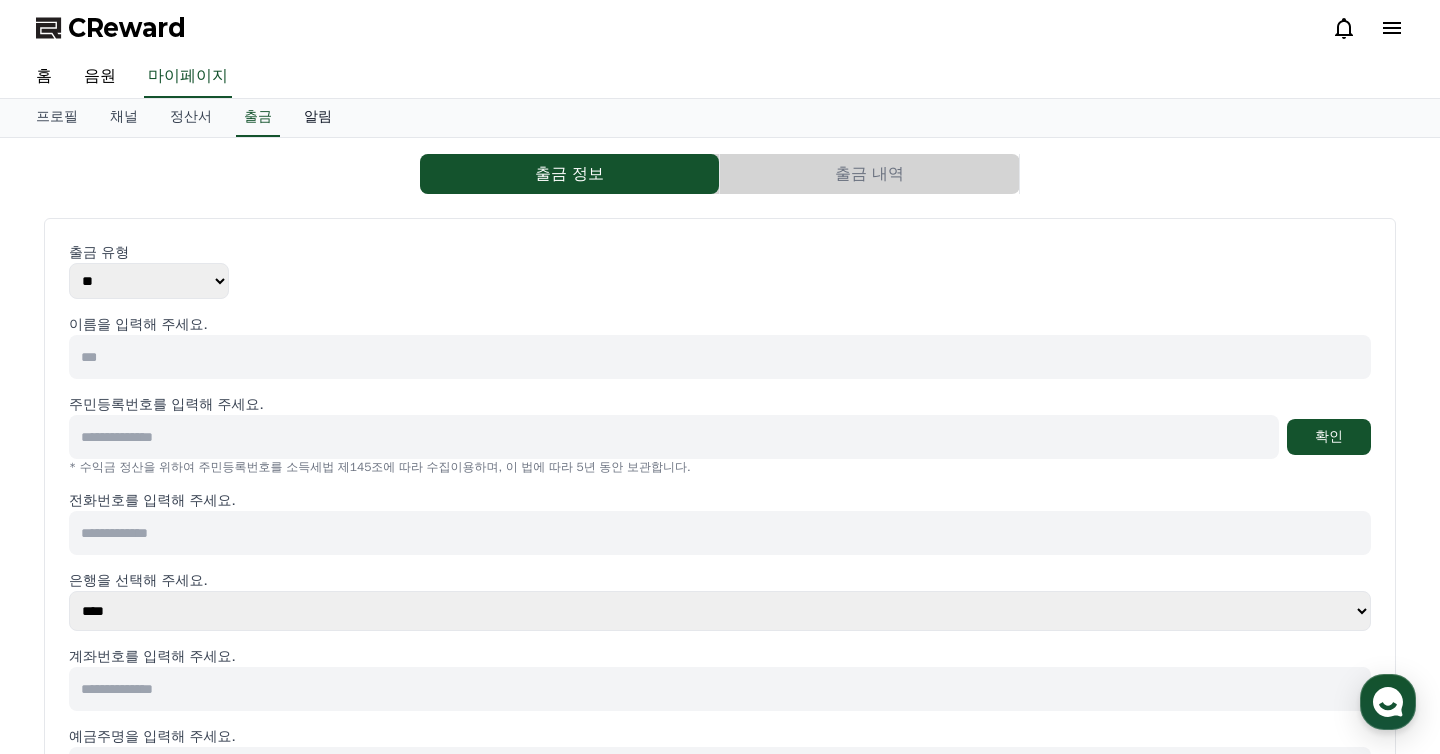 click on "알림" at bounding box center [318, 118] 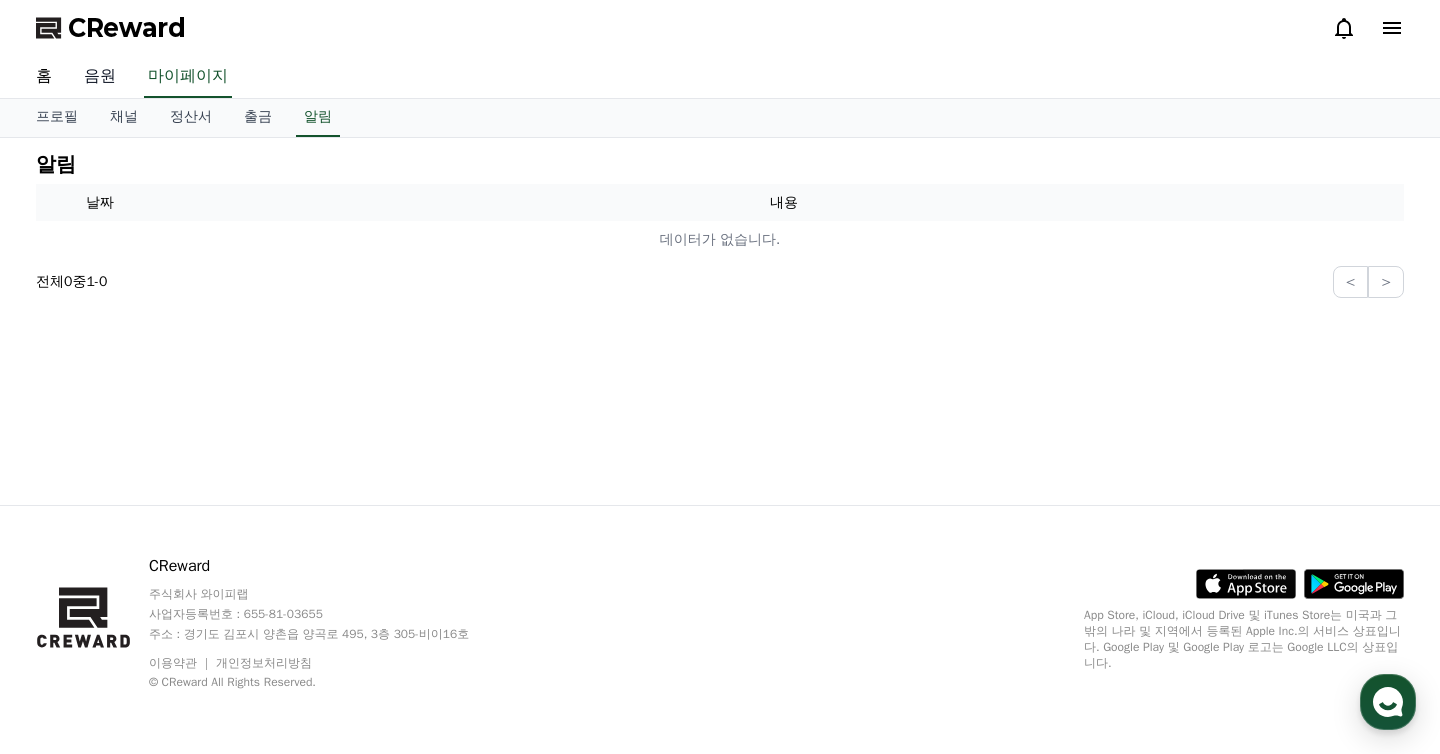 click on "음원" at bounding box center [100, 77] 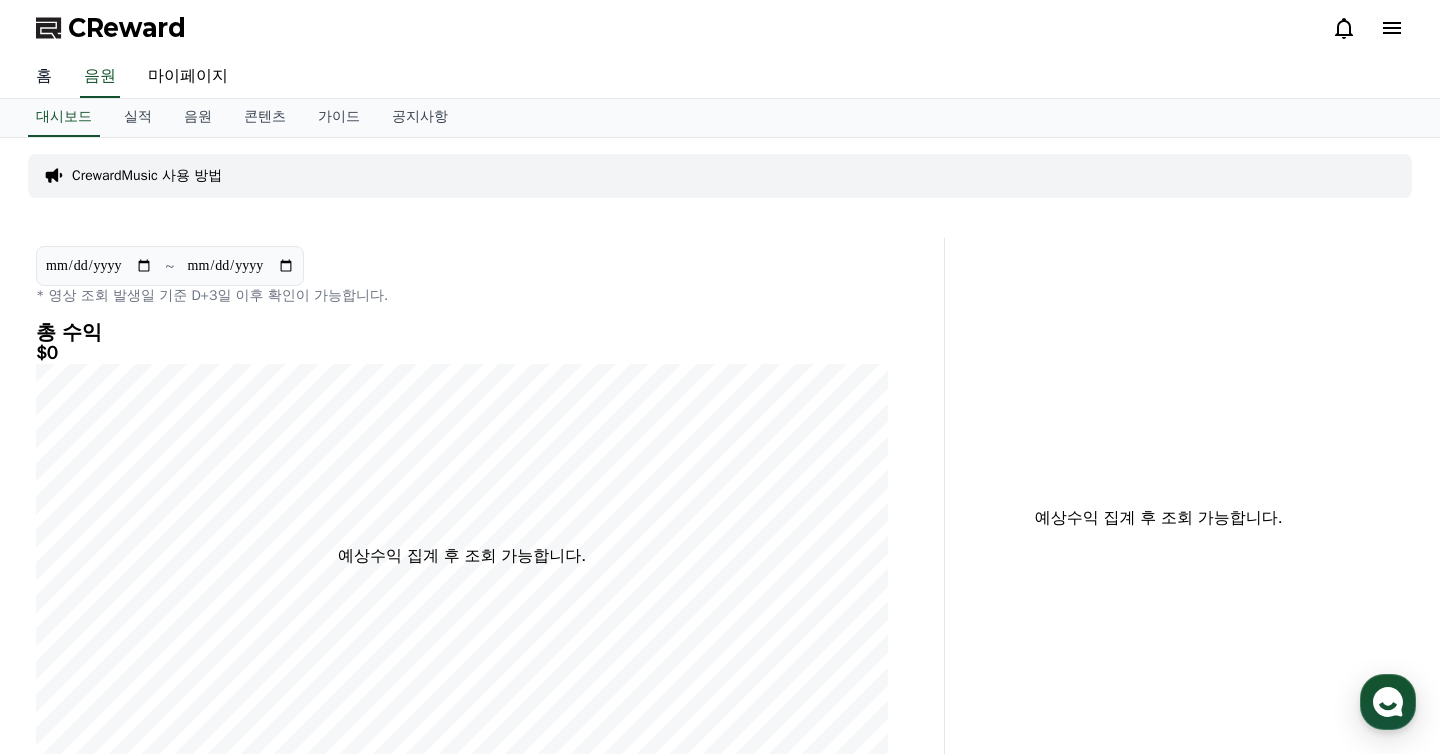 click on "홈" at bounding box center [44, 77] 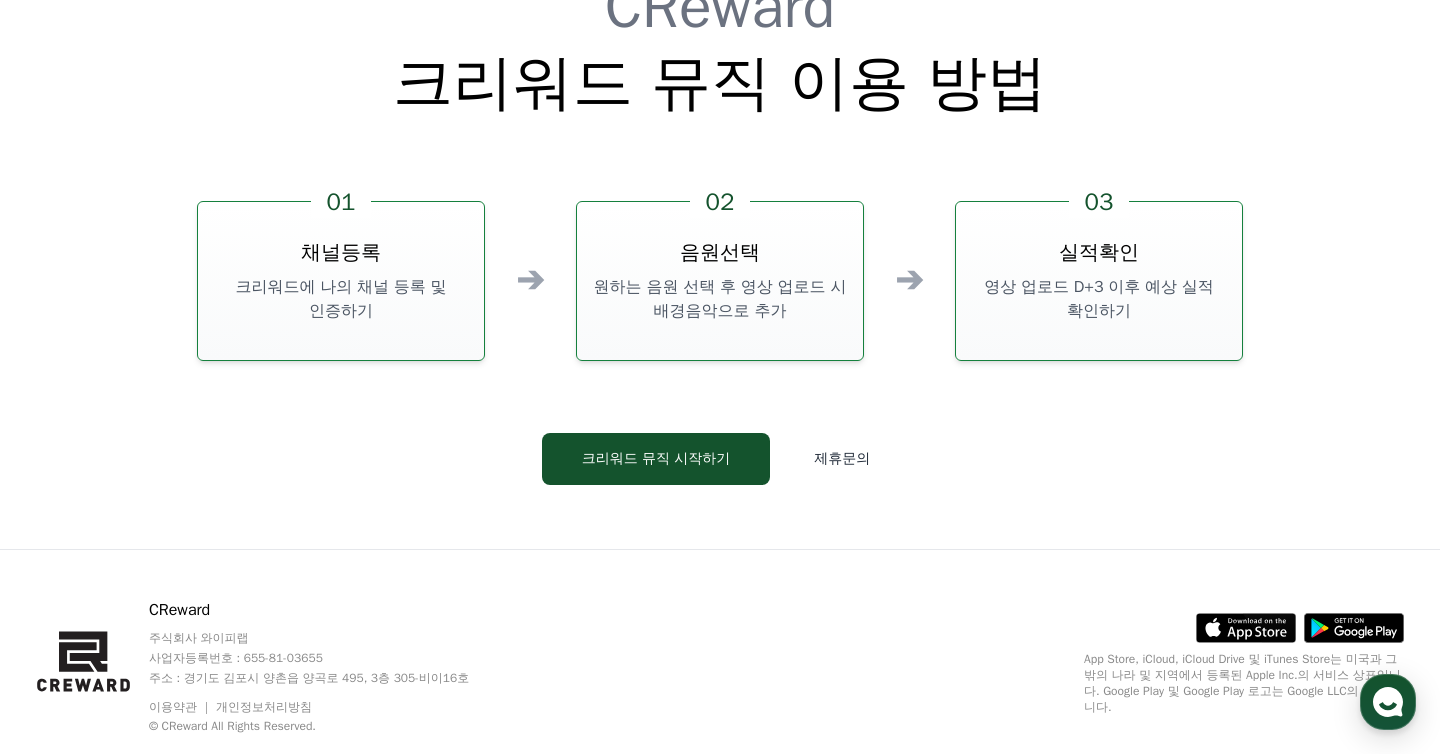scroll, scrollTop: 5418, scrollLeft: 0, axis: vertical 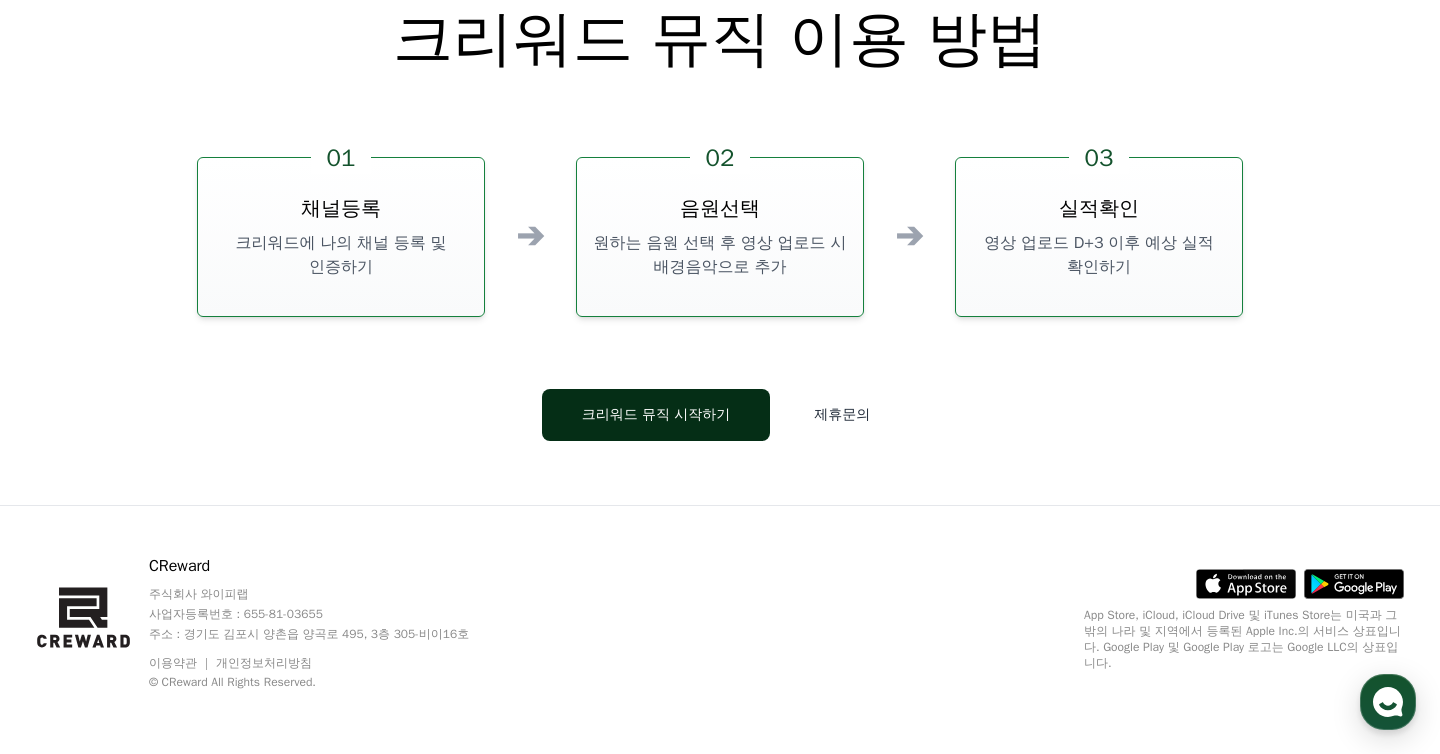 click on "크리워드 뮤직 시작하기" at bounding box center (656, 415) 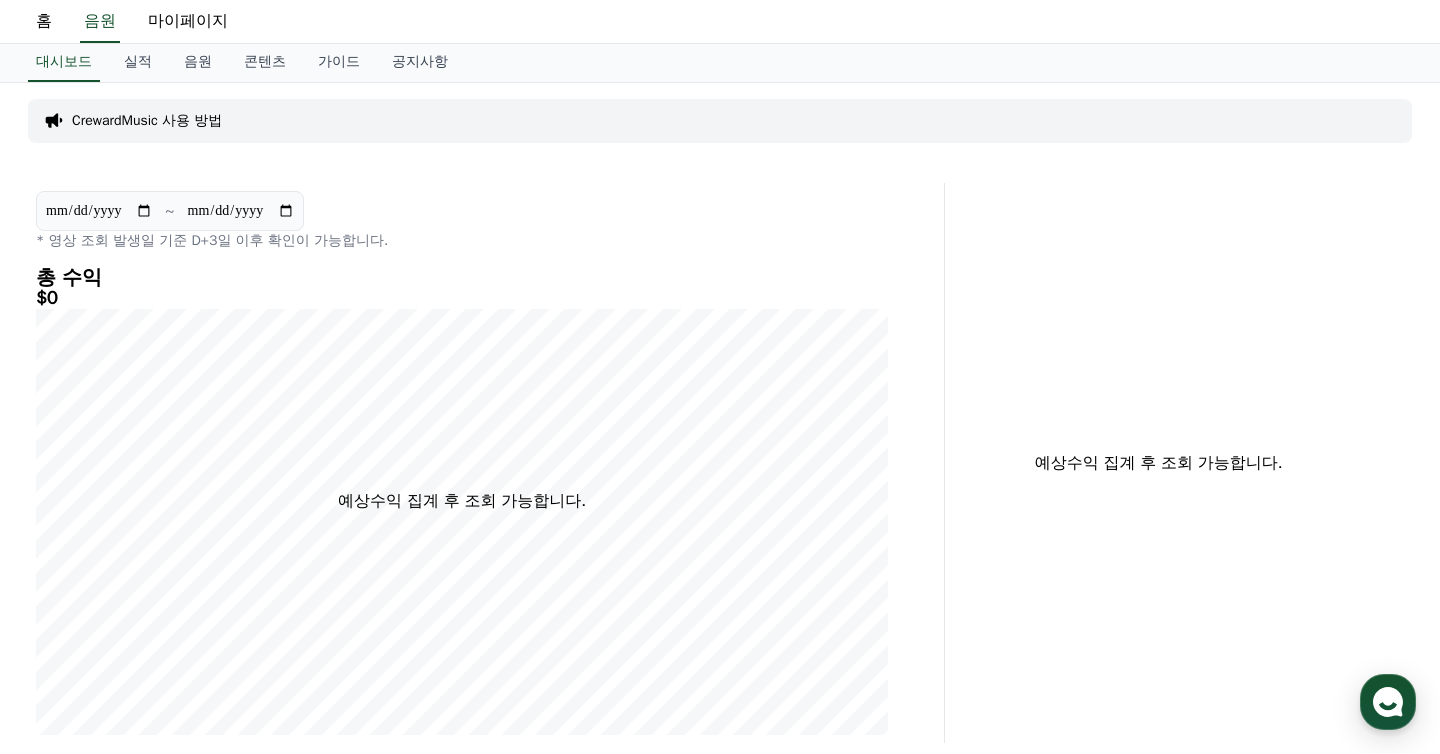 scroll, scrollTop: 0, scrollLeft: 0, axis: both 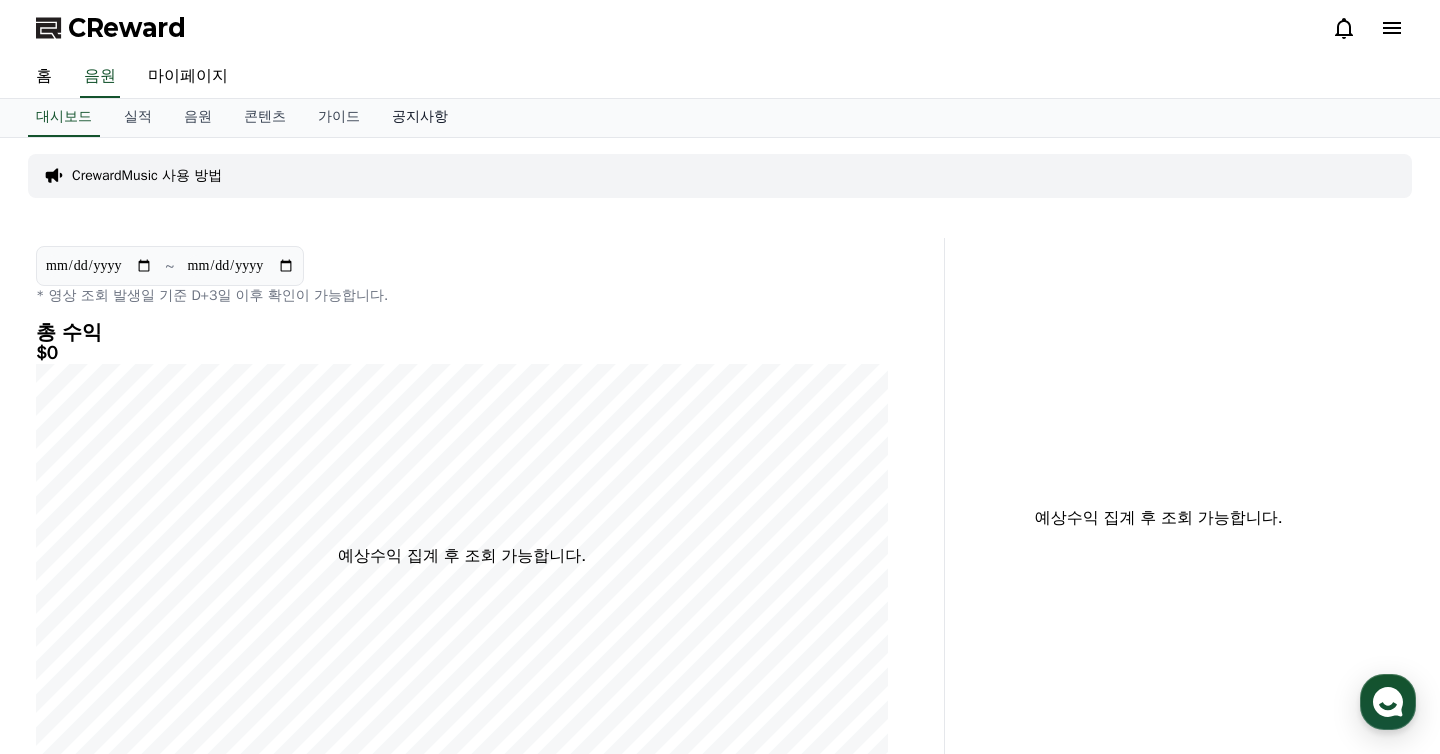 click on "공지사항" at bounding box center [420, 118] 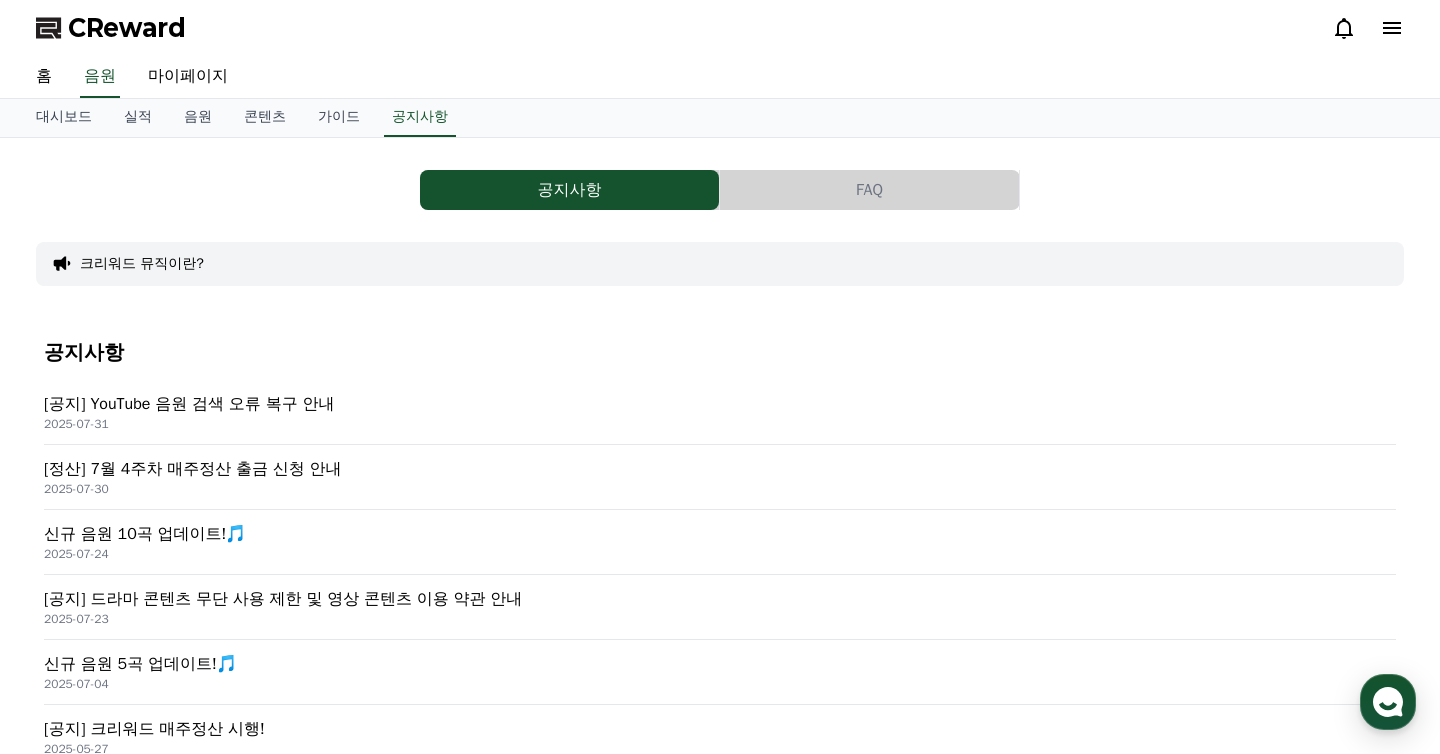 scroll, scrollTop: 8, scrollLeft: 0, axis: vertical 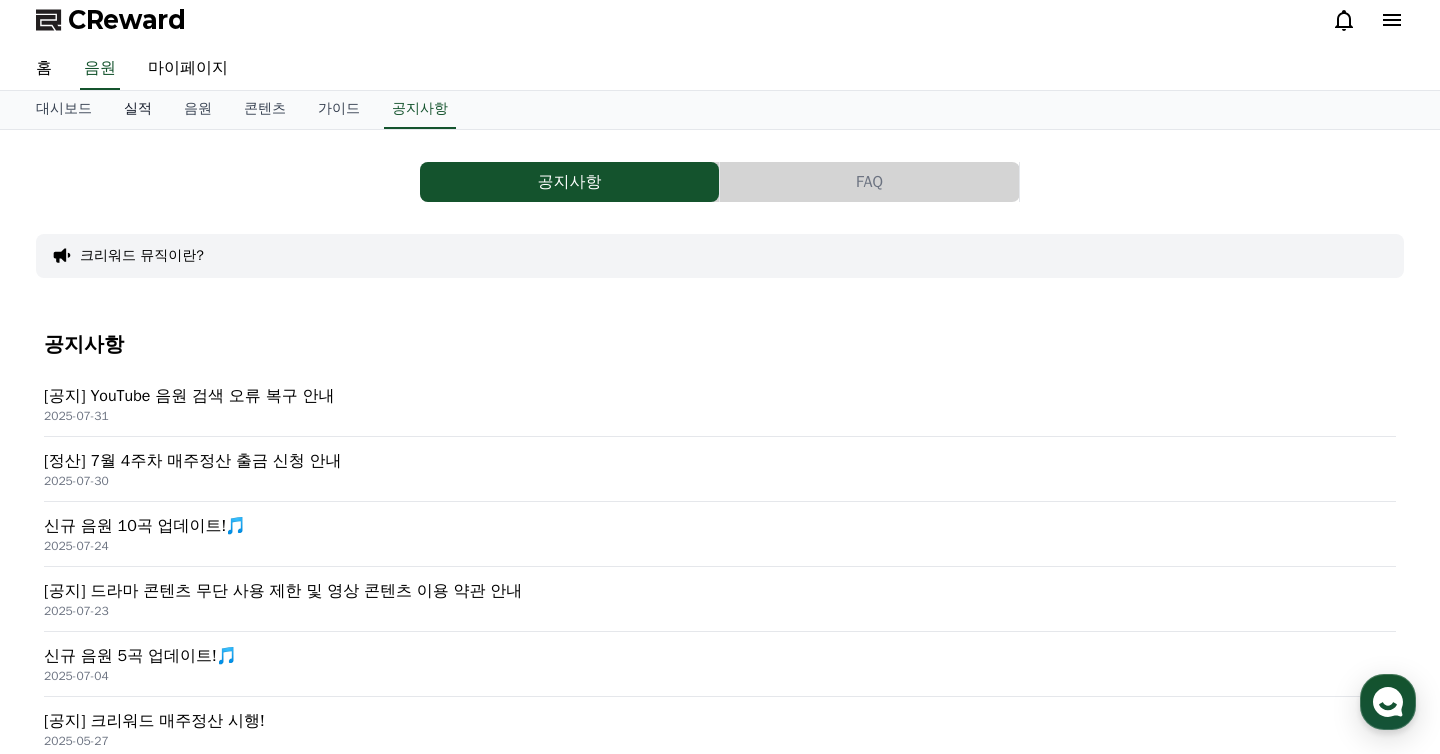 click on "실적" at bounding box center [138, 110] 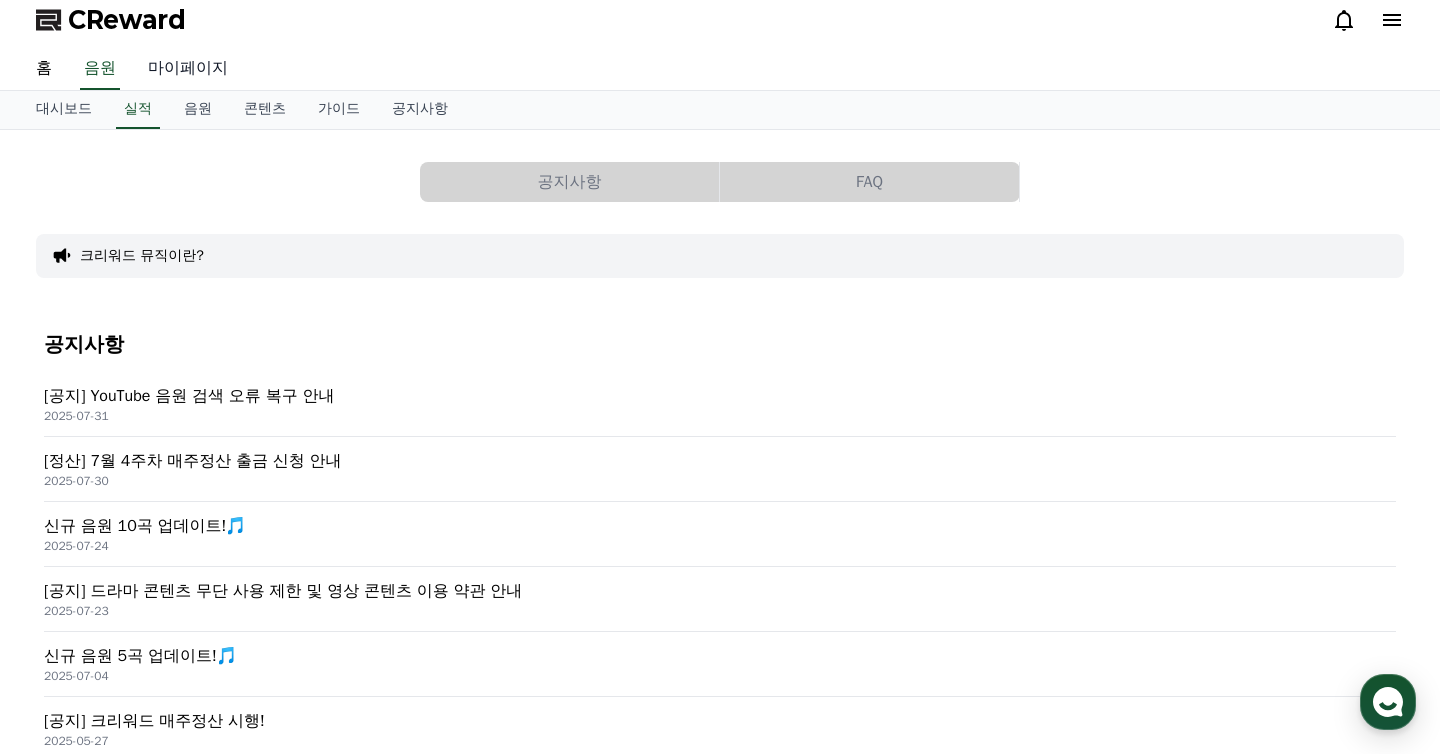 scroll, scrollTop: 0, scrollLeft: 0, axis: both 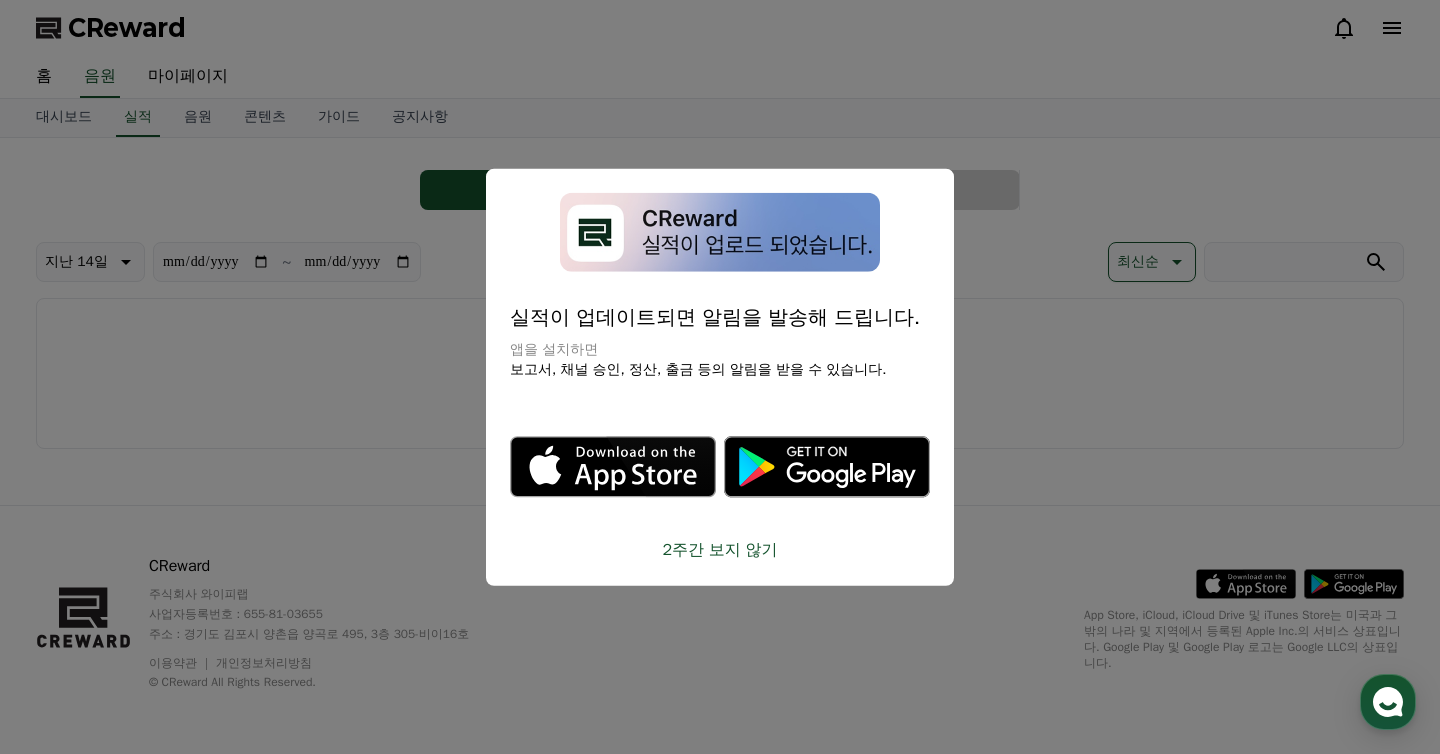 click at bounding box center (720, 377) 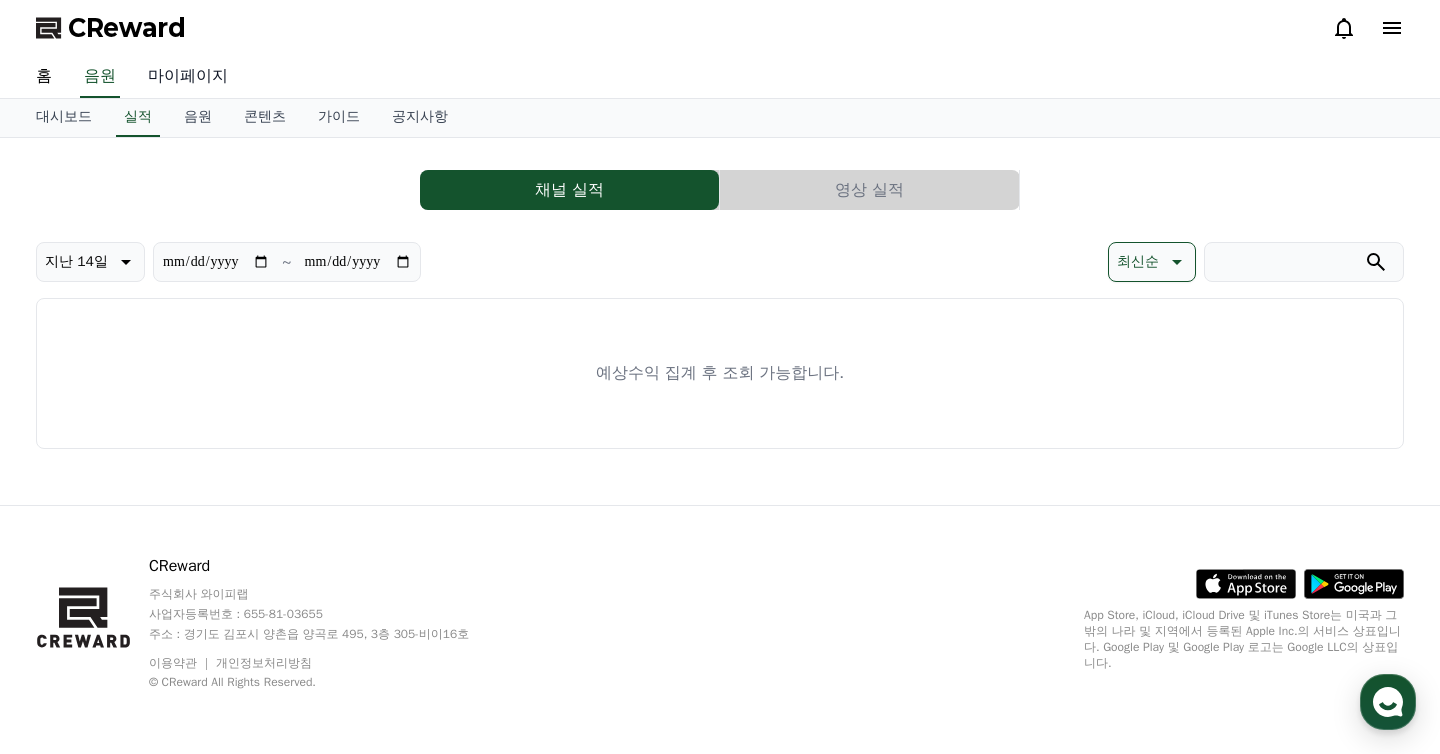click on "마이페이지" at bounding box center [188, 77] 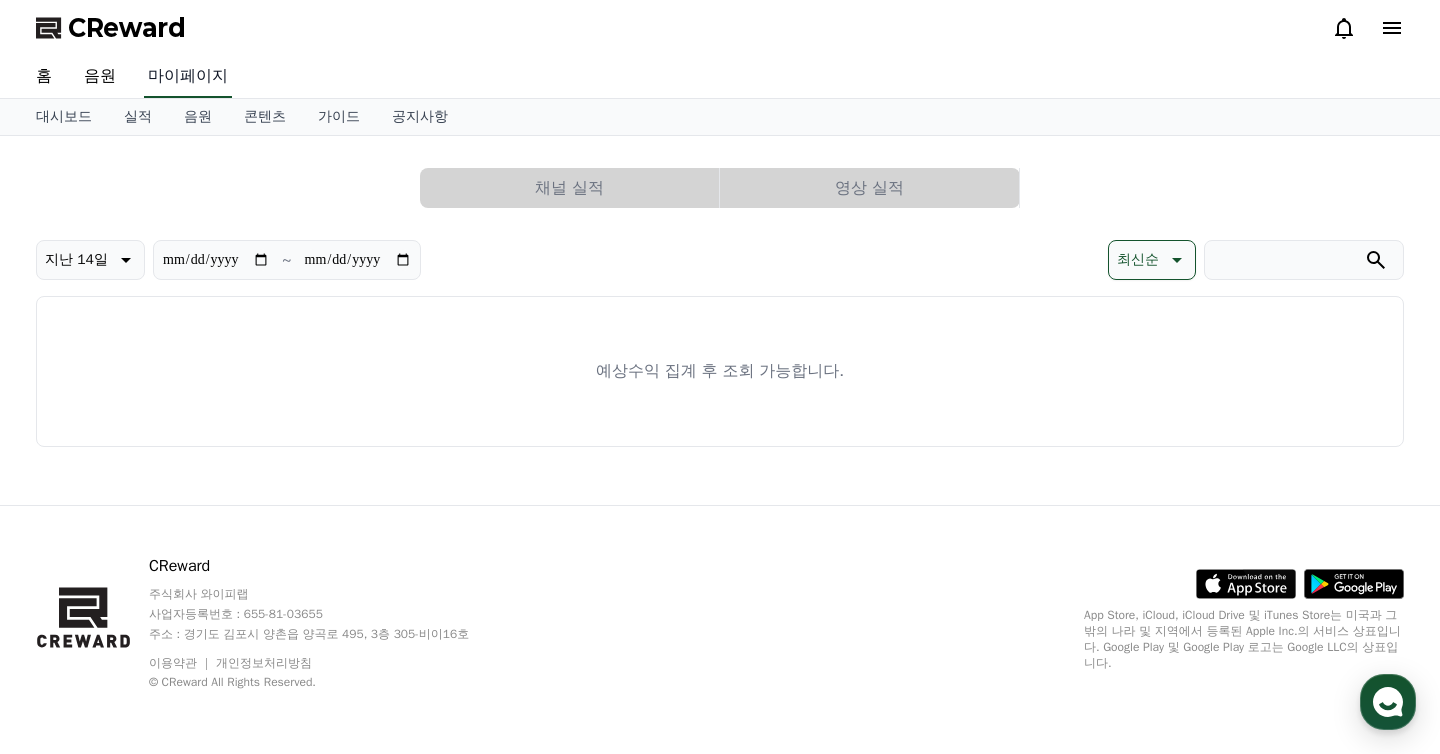 select on "**********" 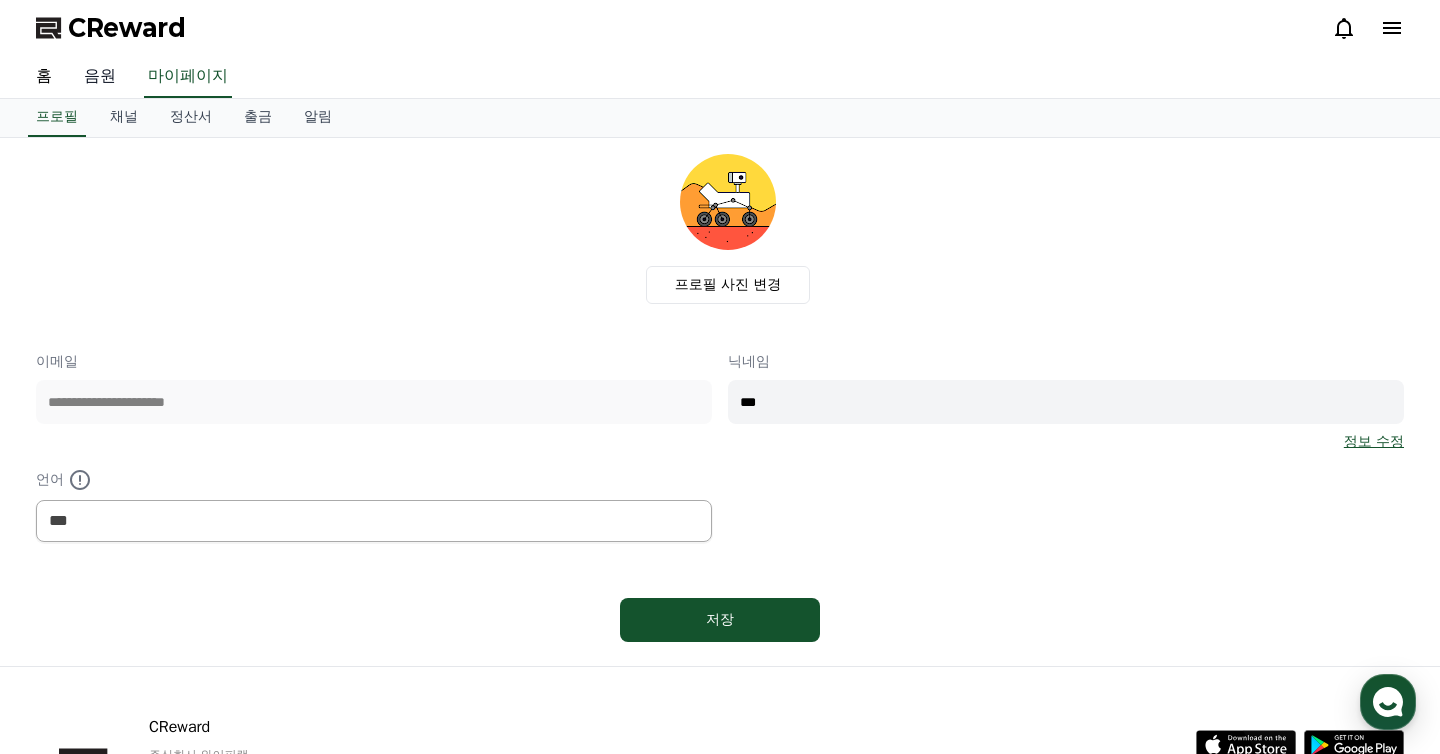 click on "음원" at bounding box center (100, 77) 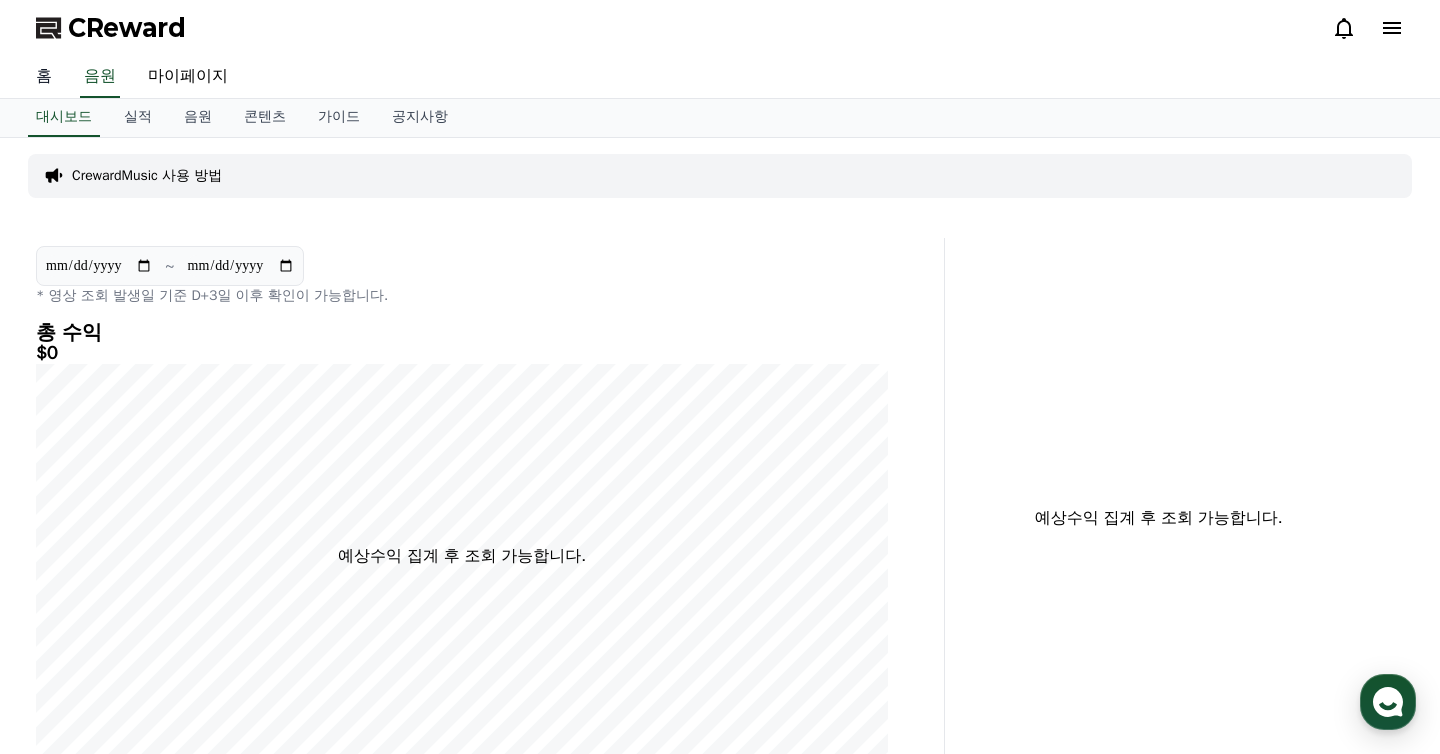 click on "홈" at bounding box center (44, 77) 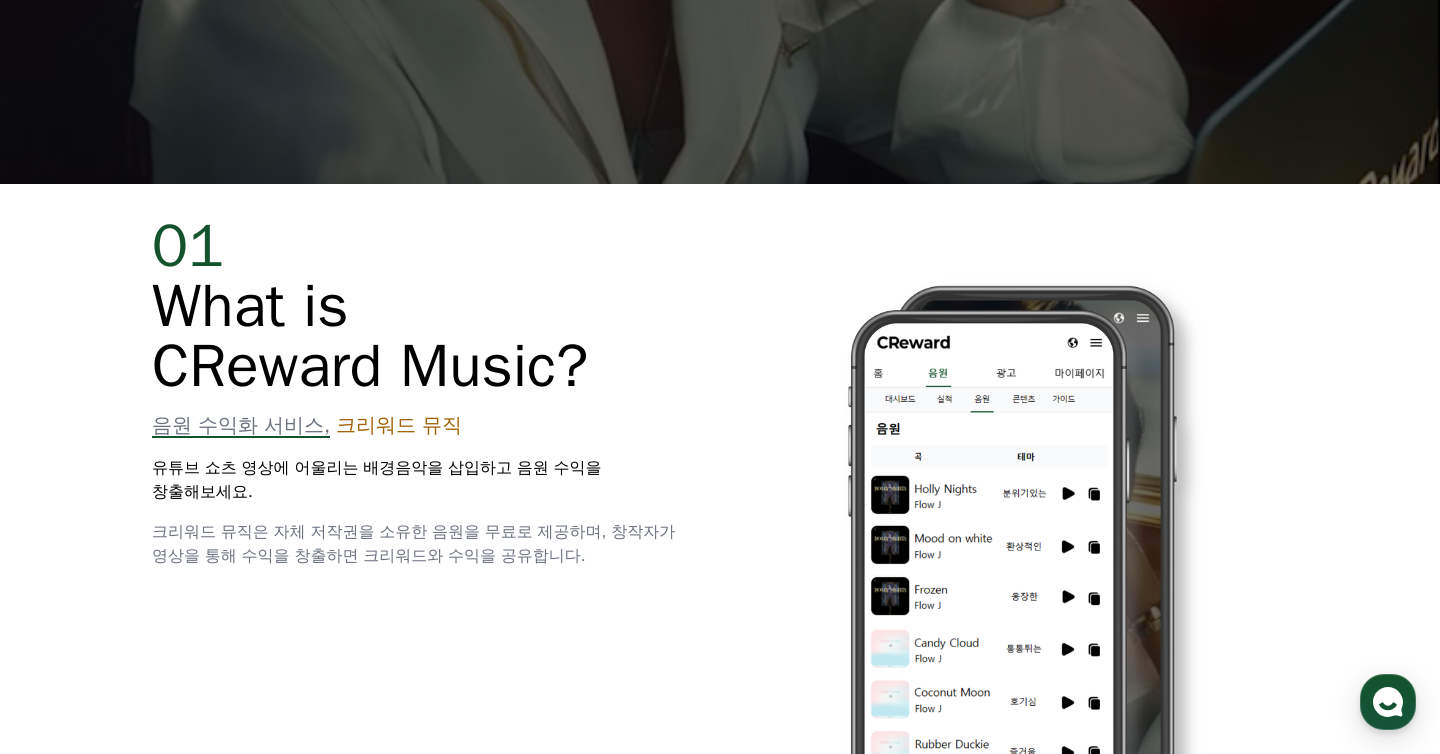 scroll, scrollTop: 597, scrollLeft: 0, axis: vertical 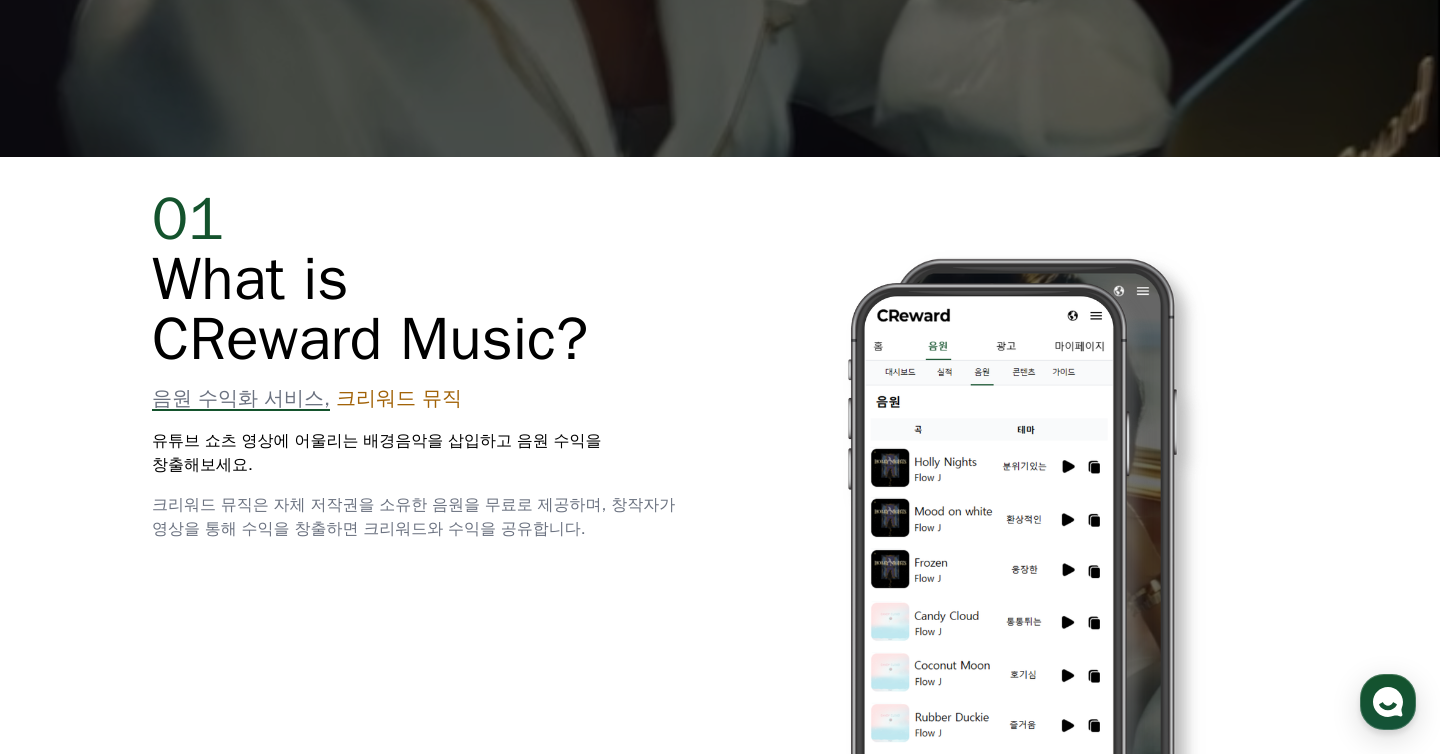 click on "음원 수익화 서비스," at bounding box center (241, 398) 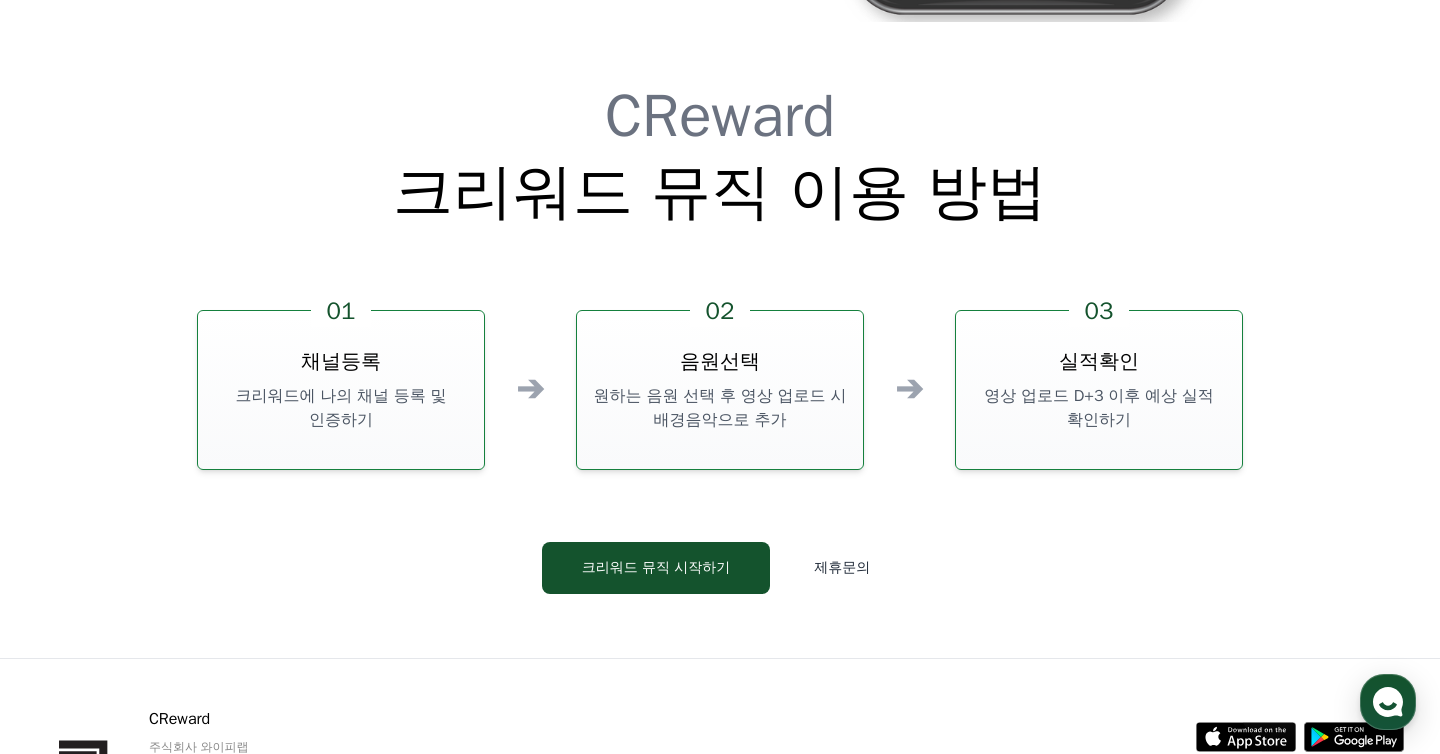 scroll, scrollTop: 5418, scrollLeft: 0, axis: vertical 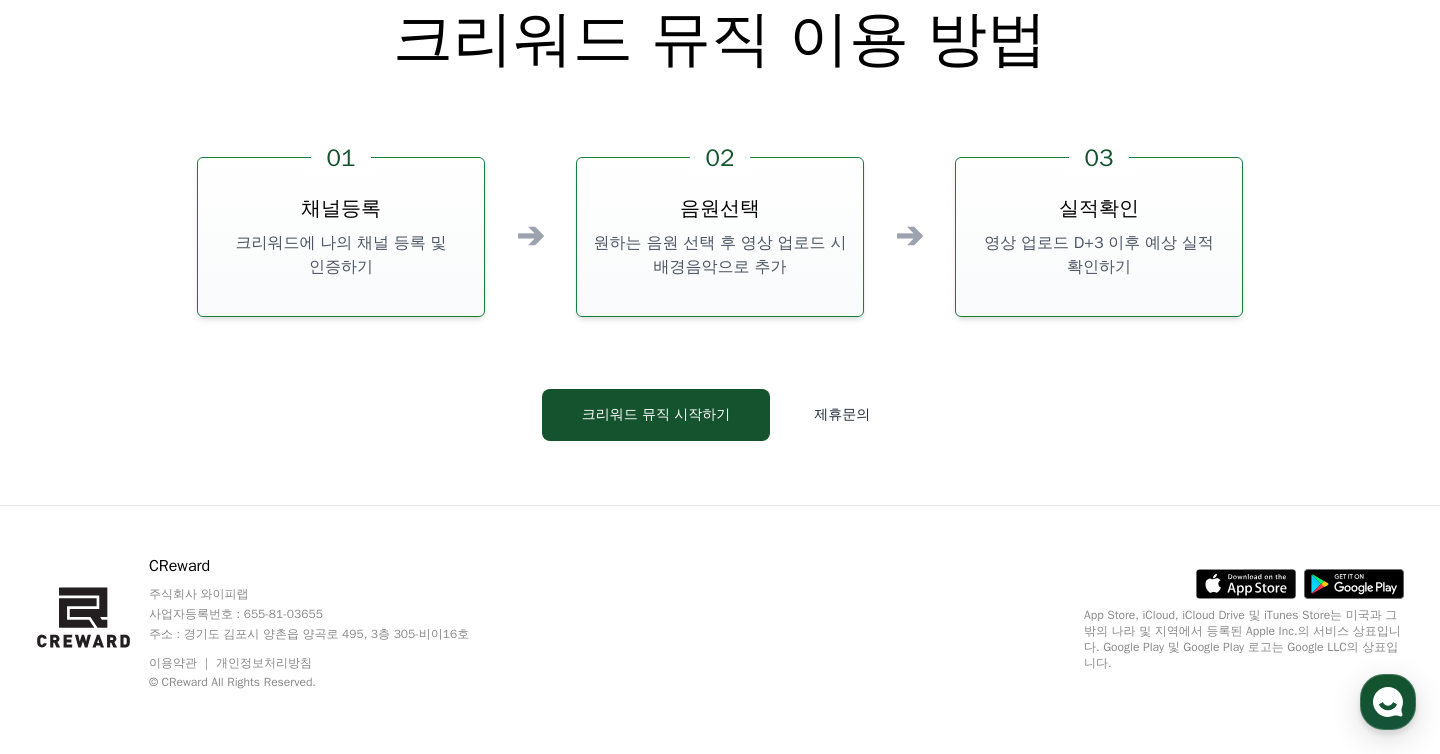 click 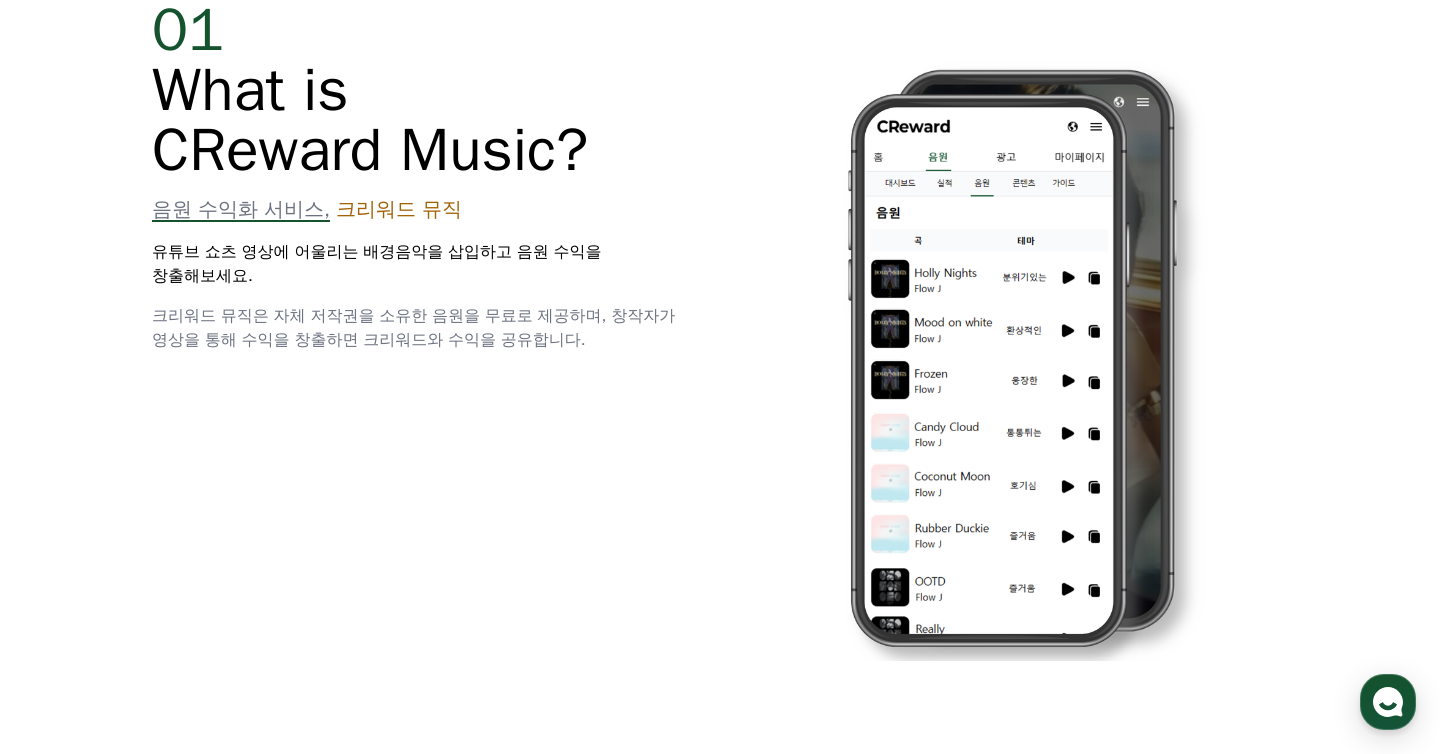 scroll, scrollTop: 0, scrollLeft: 0, axis: both 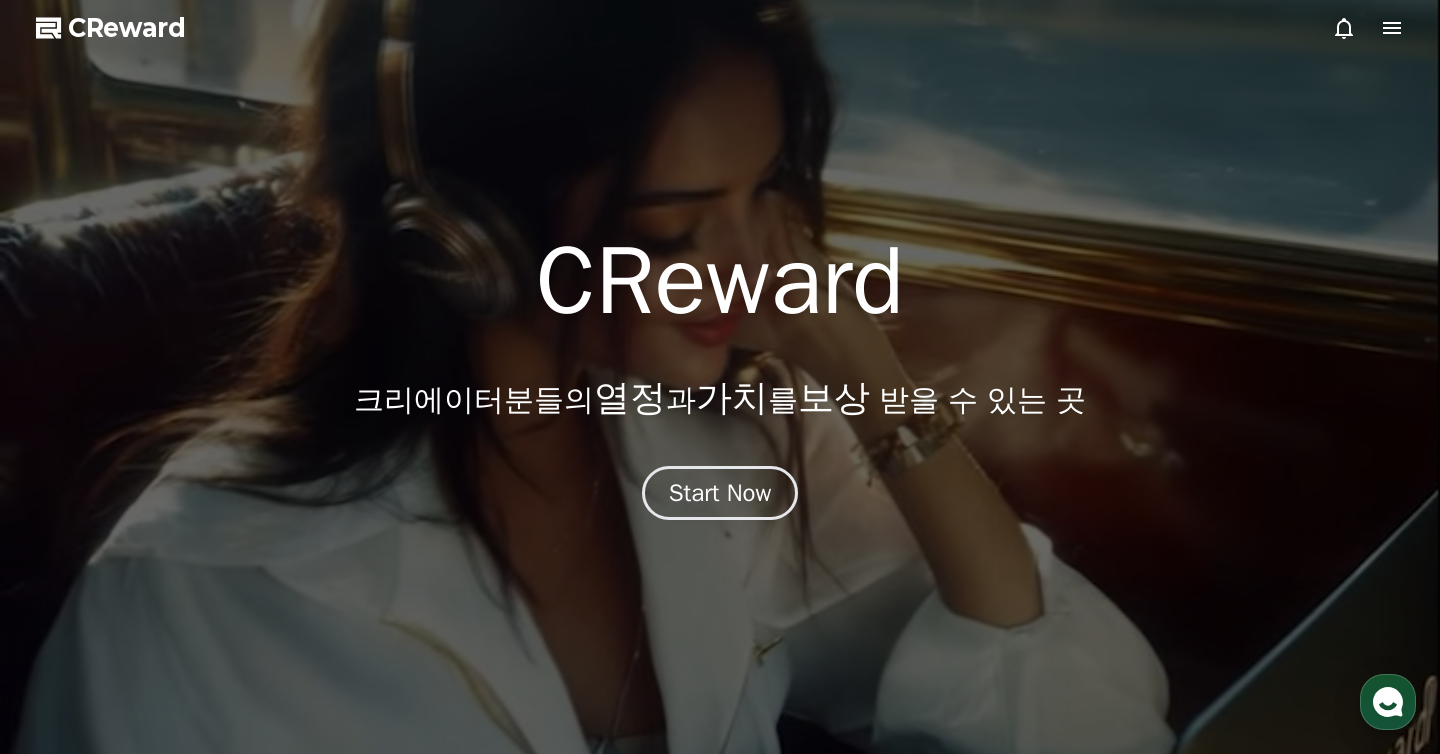click at bounding box center [720, 377] 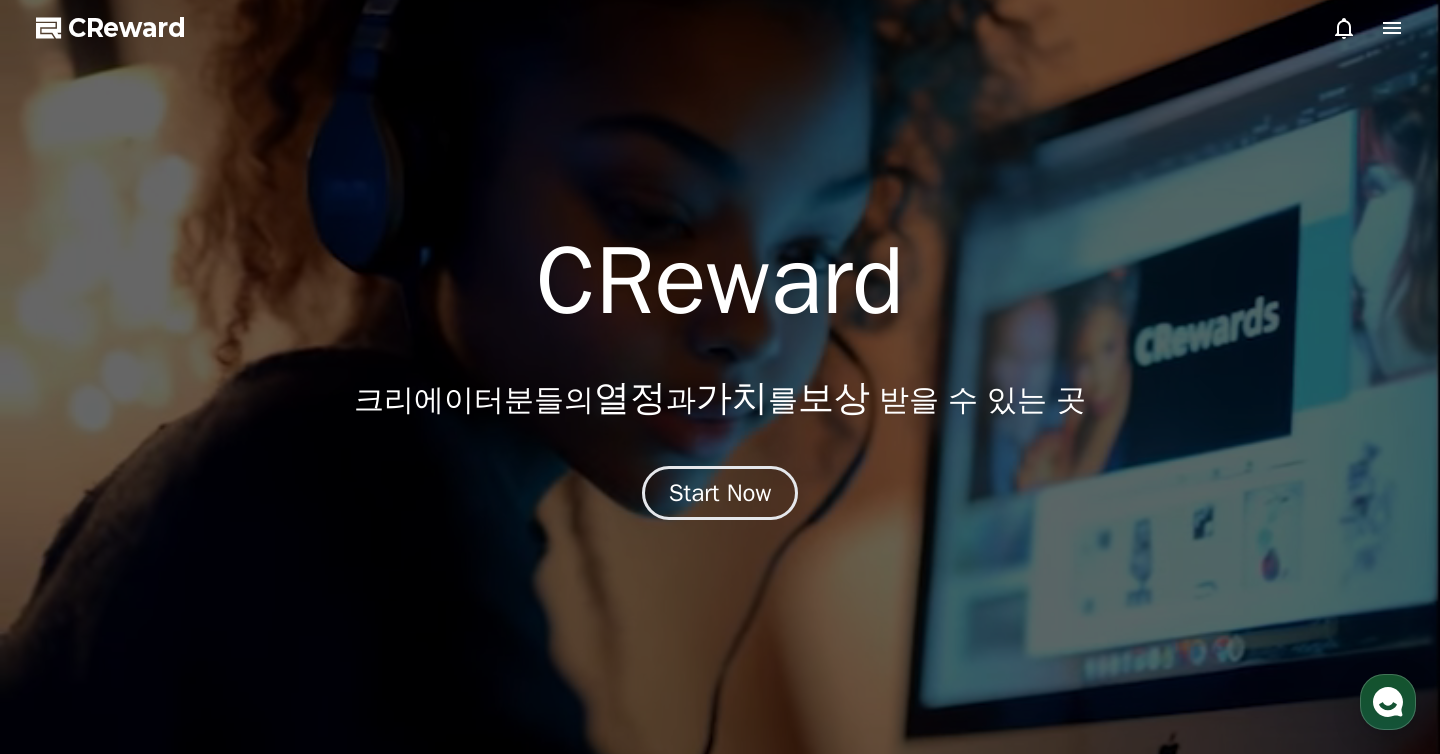 click 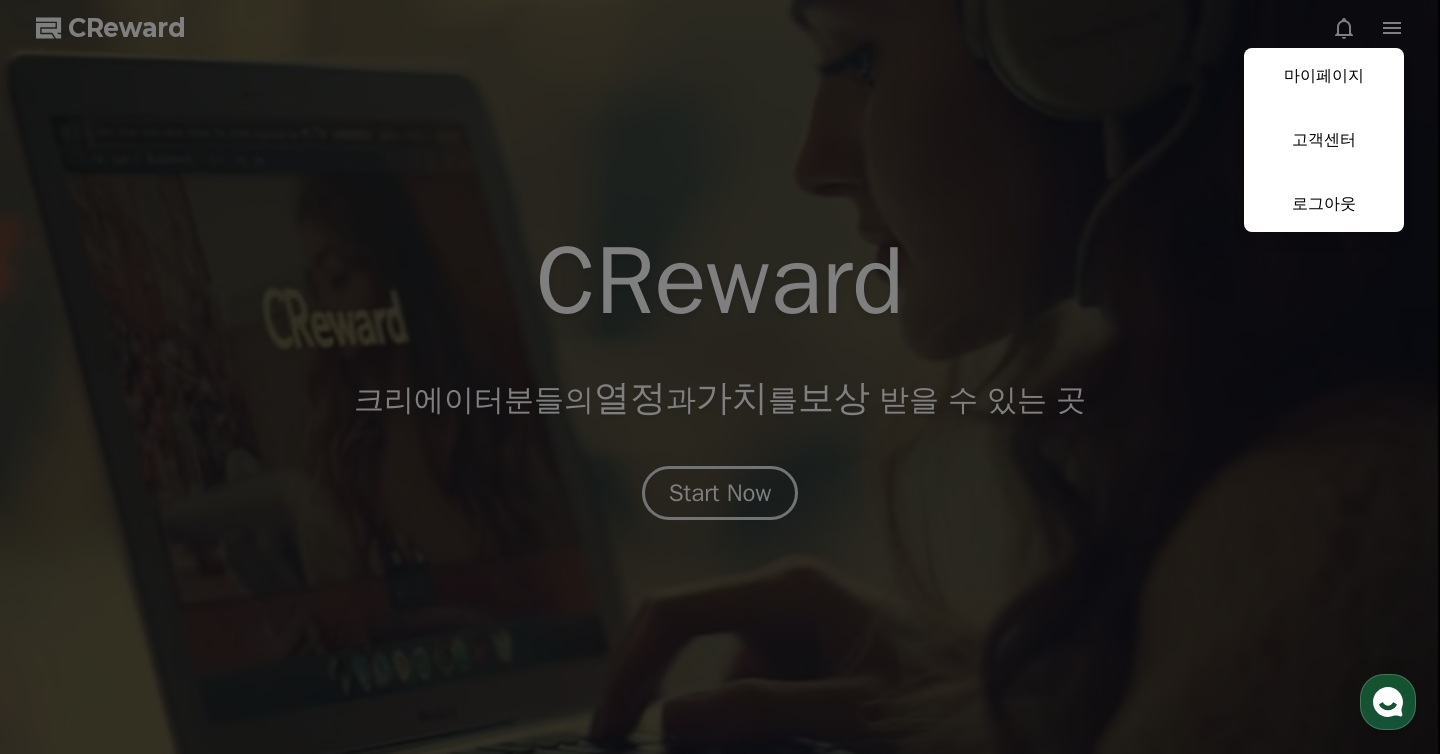 drag, startPoint x: 1329, startPoint y: 81, endPoint x: 1261, endPoint y: 79, distance: 68.0294 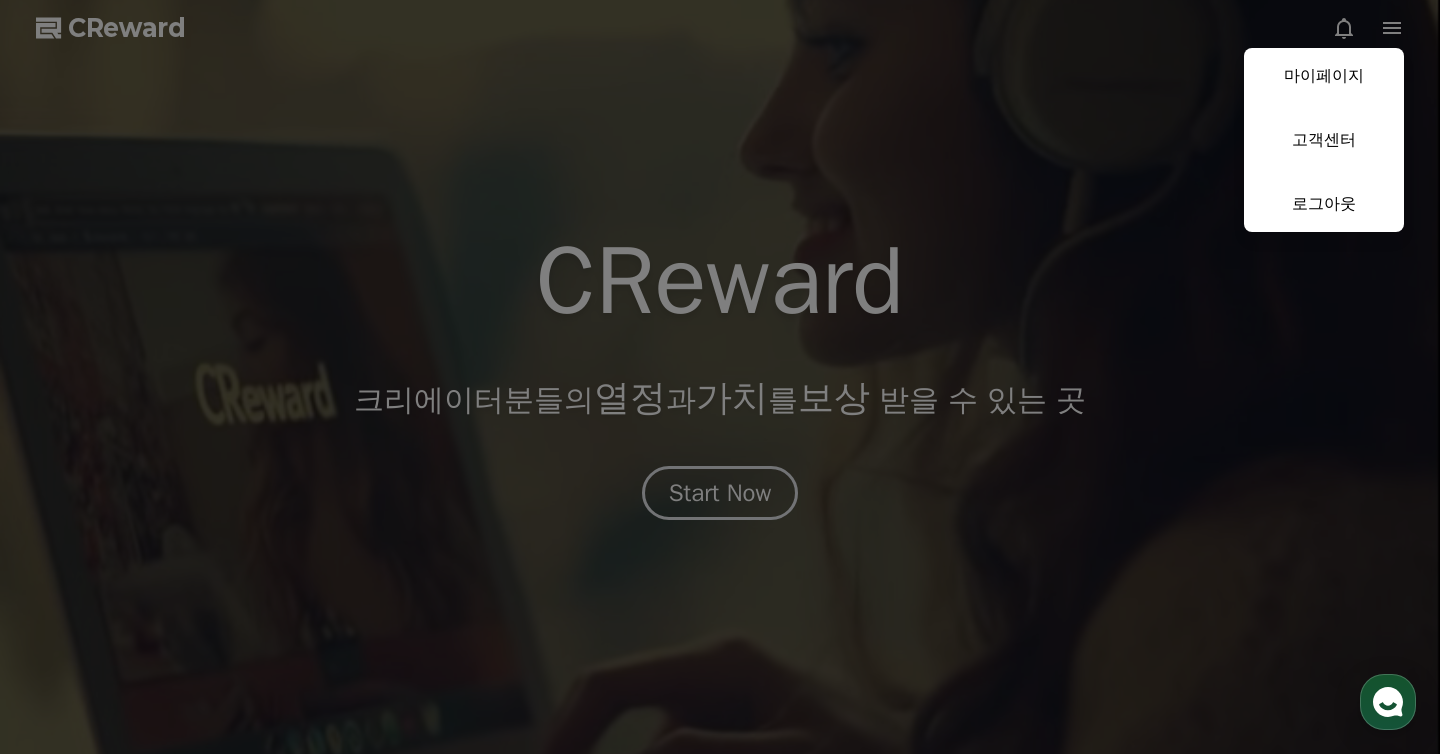 click on "마이페이지" at bounding box center [1324, 76] 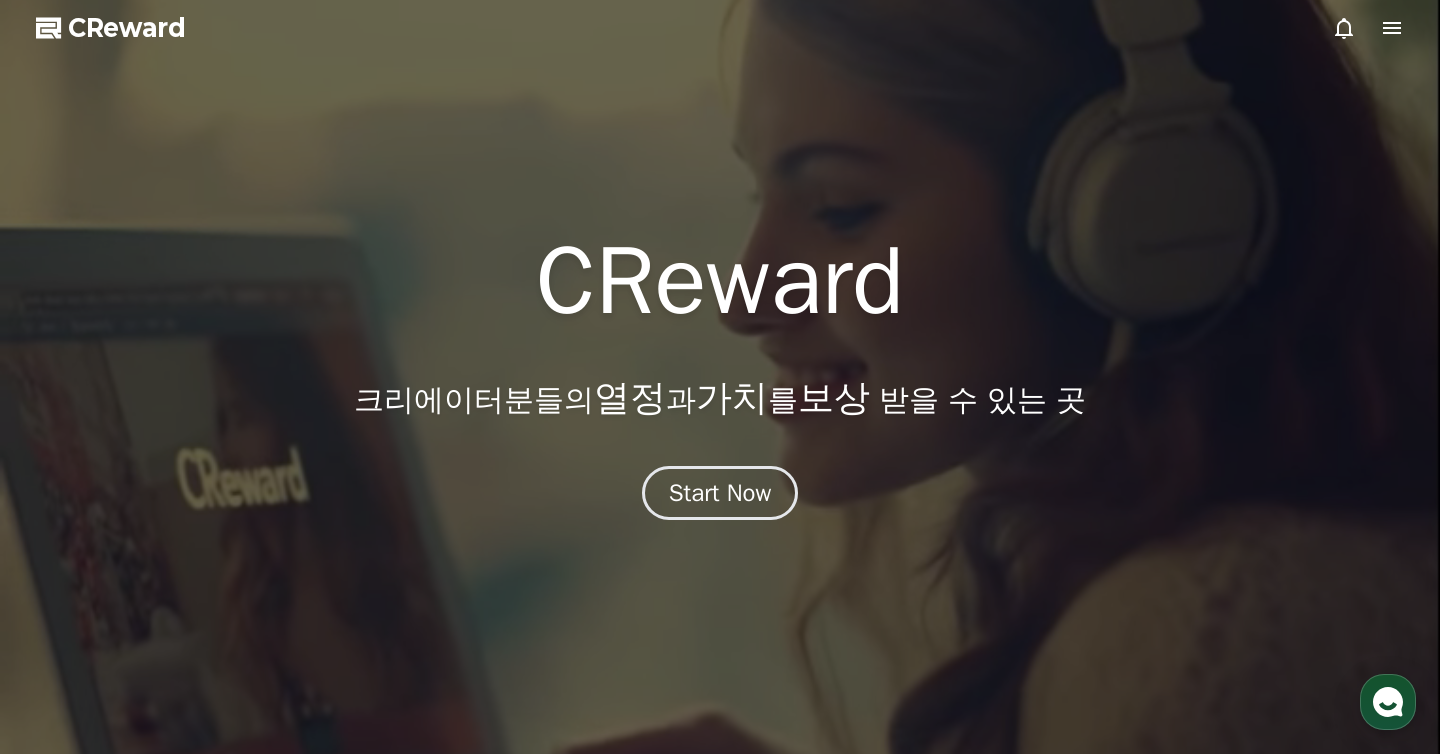 select on "**********" 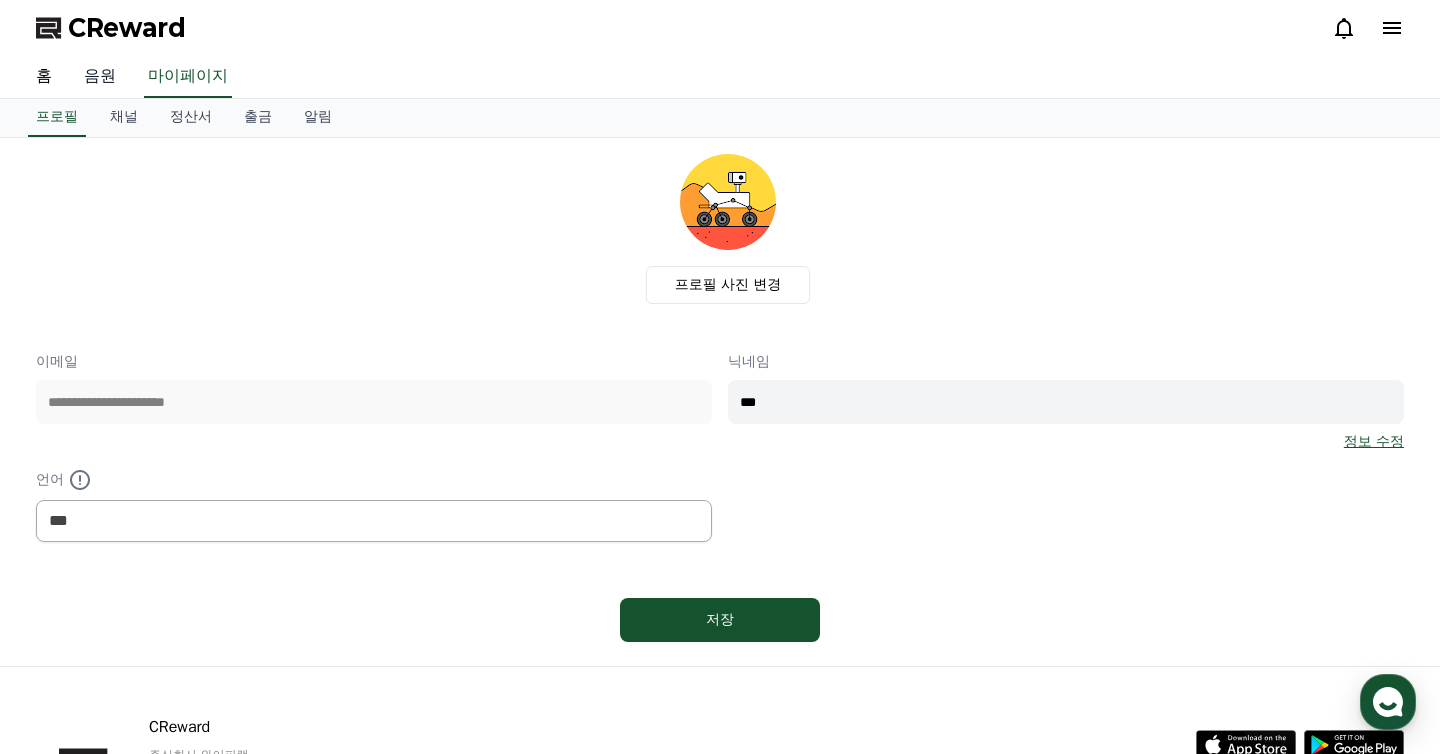 click on "음원" at bounding box center [100, 77] 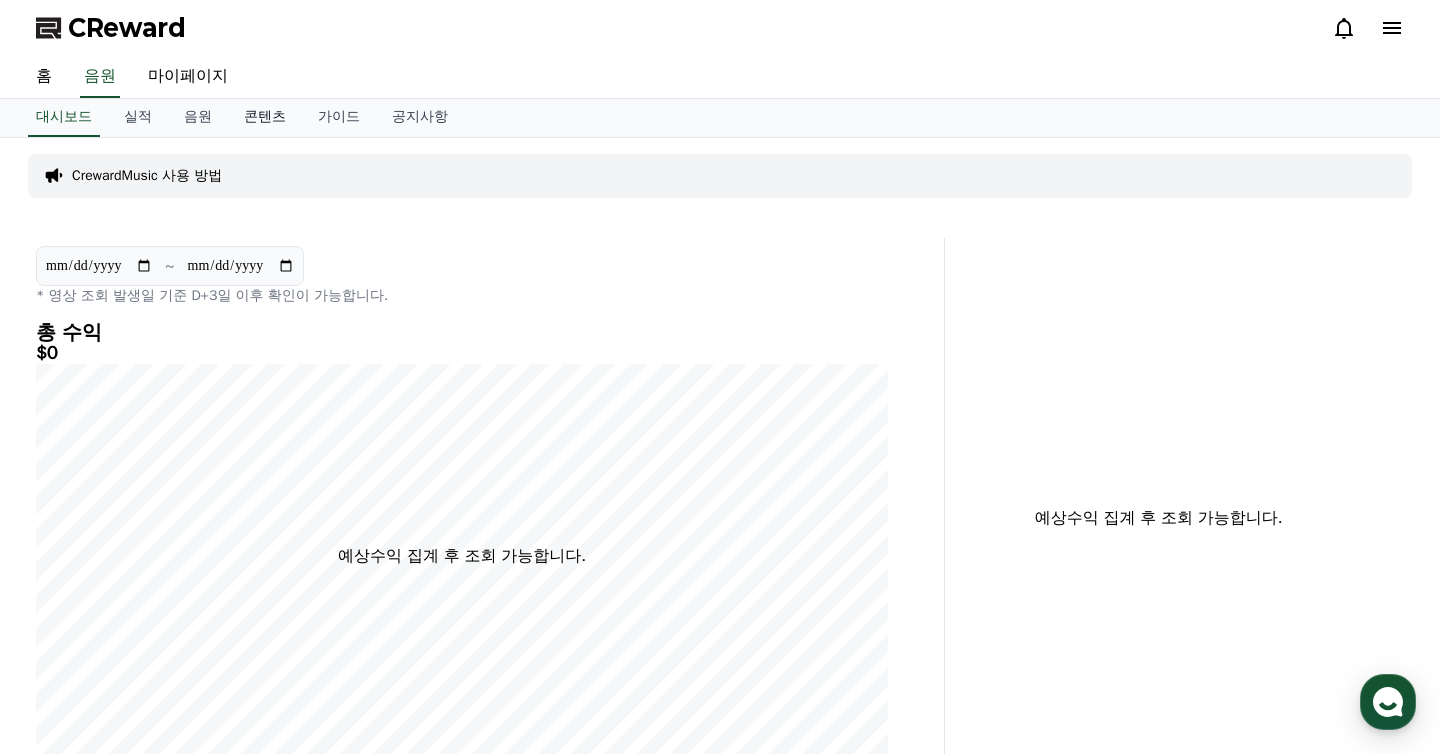 click on "콘텐츠" at bounding box center [265, 118] 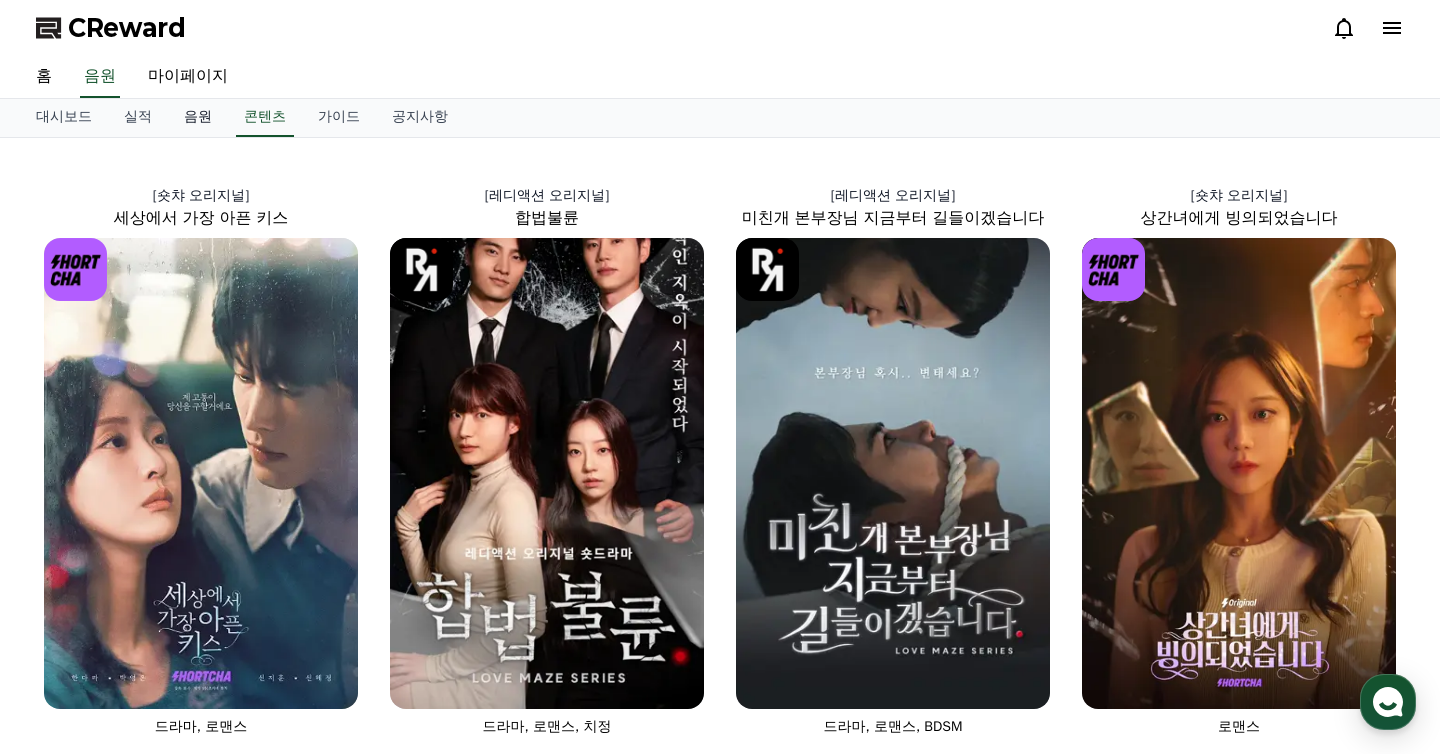 click on "음원" at bounding box center [198, 118] 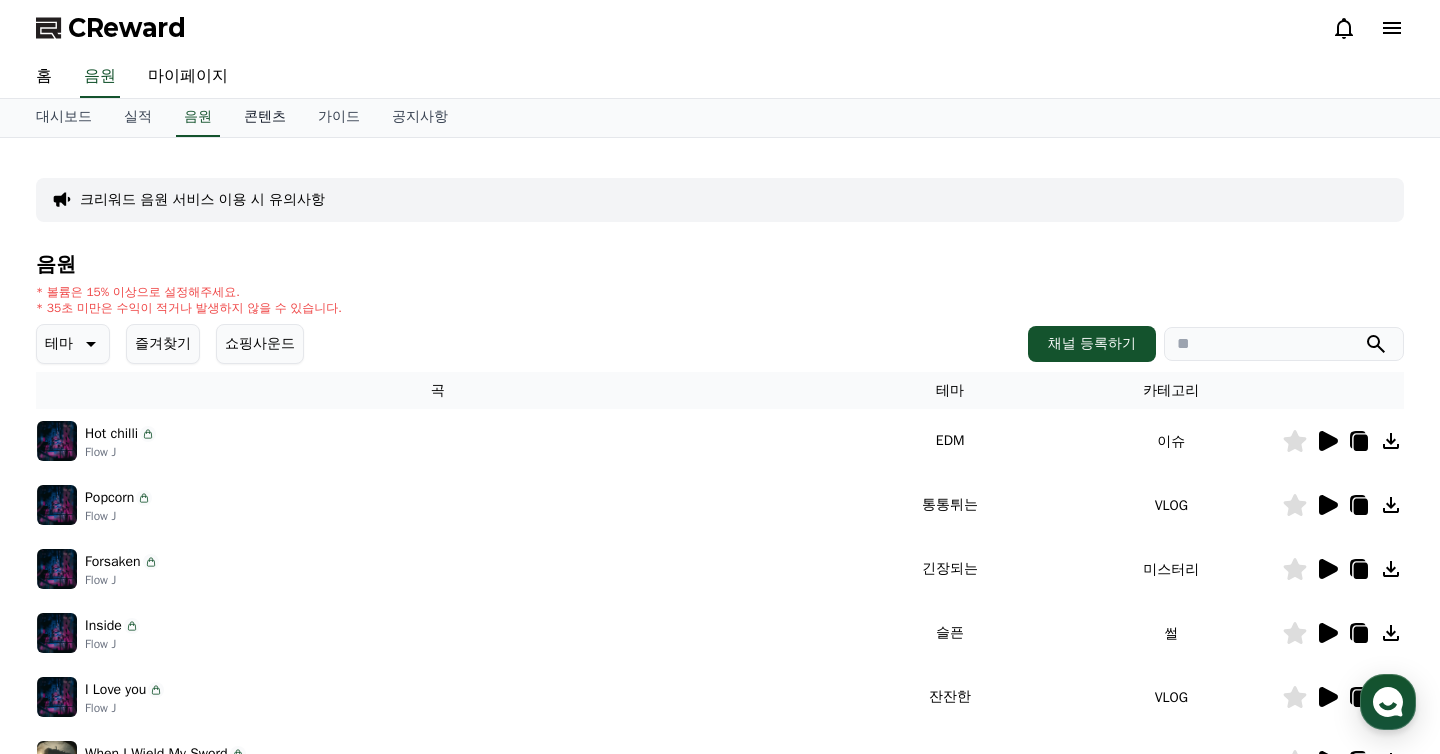 click on "콘텐츠" at bounding box center [265, 118] 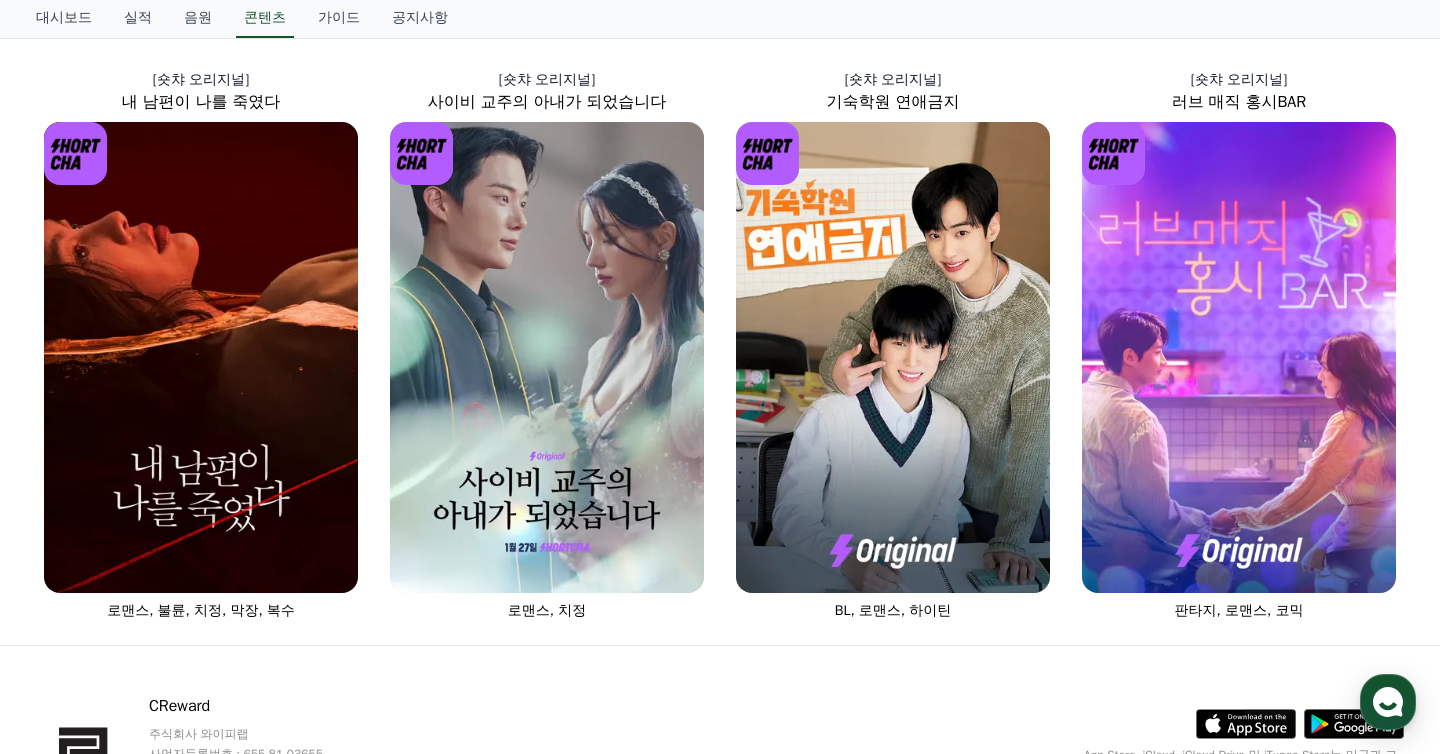 scroll, scrollTop: 748, scrollLeft: 0, axis: vertical 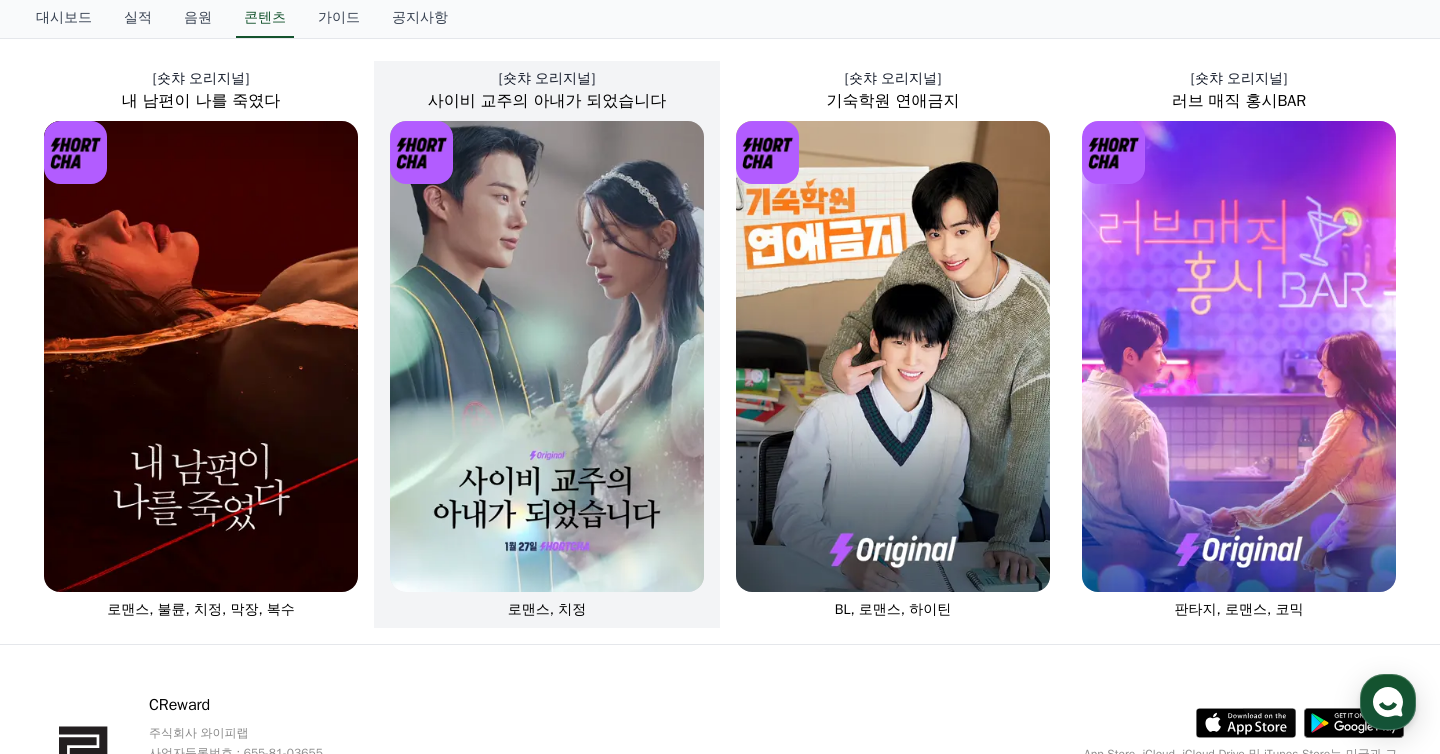 click at bounding box center [547, 356] 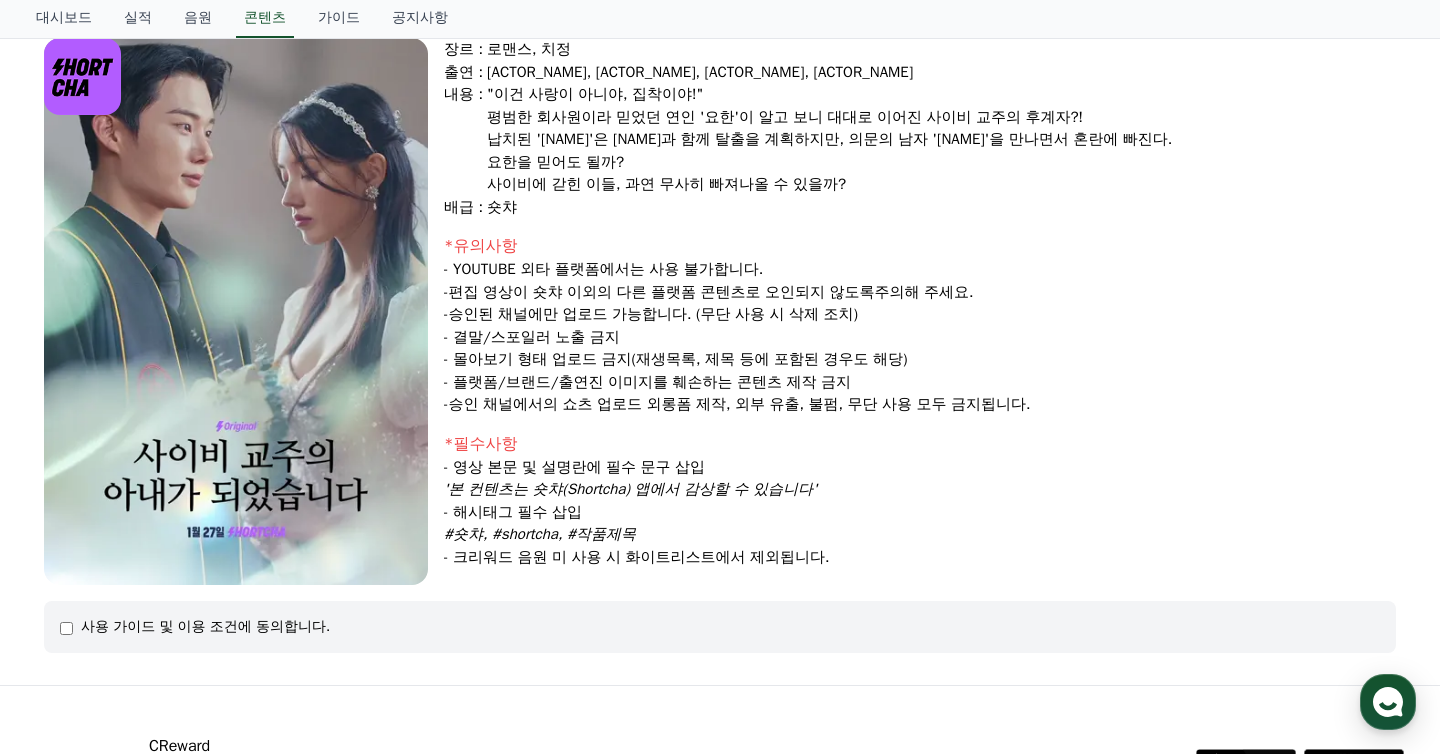 scroll, scrollTop: 356, scrollLeft: 0, axis: vertical 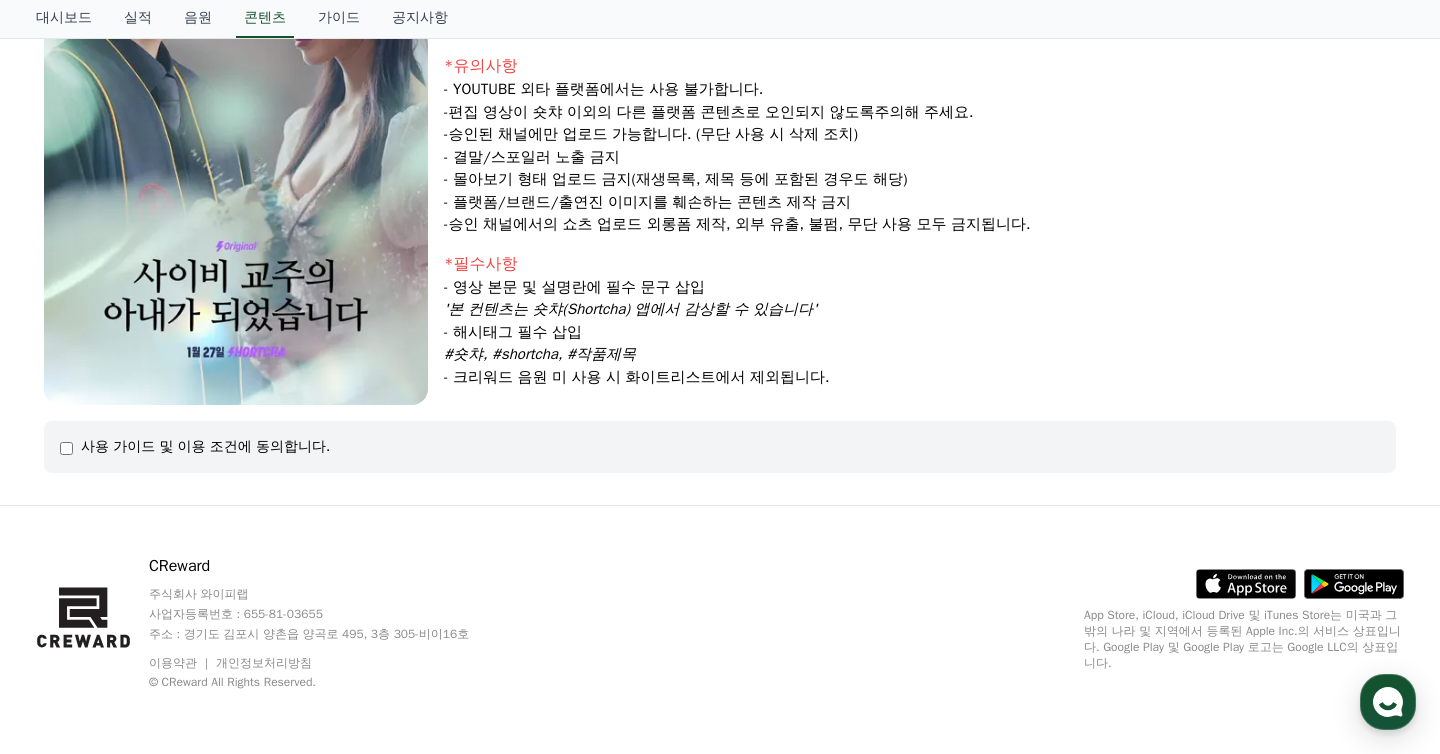 click on "사용 가이드 및 이용 조건에 동의합니다." at bounding box center (205, 447) 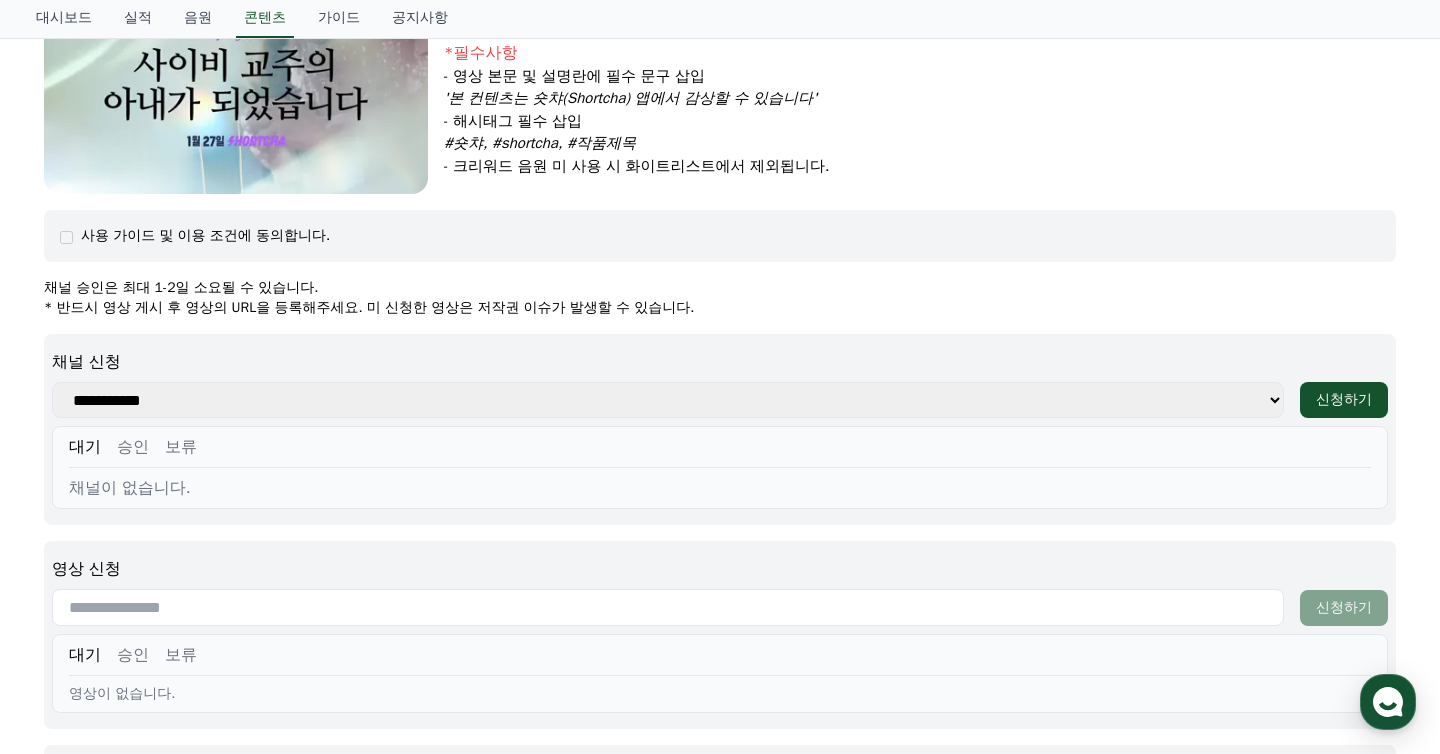 scroll, scrollTop: 575, scrollLeft: 0, axis: vertical 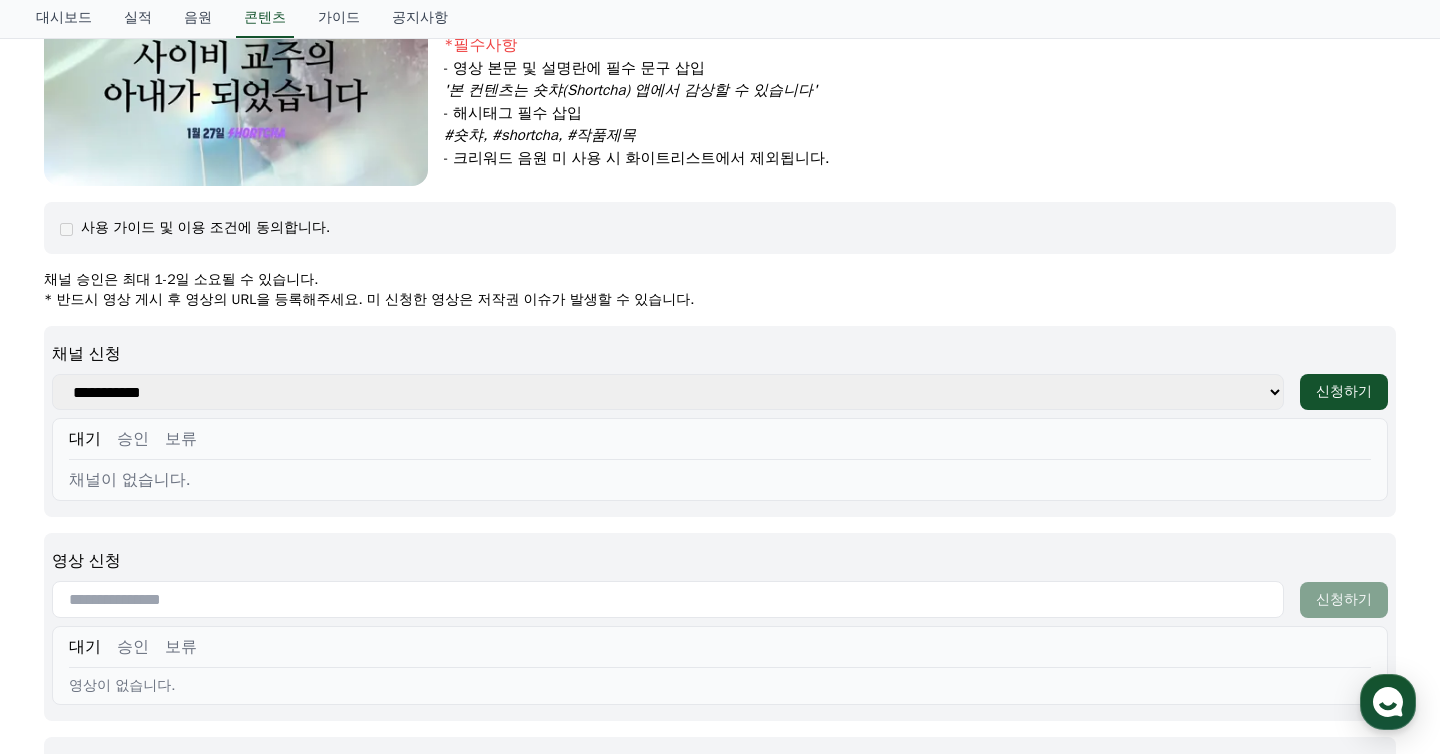 click on "**********" at bounding box center (668, 392) 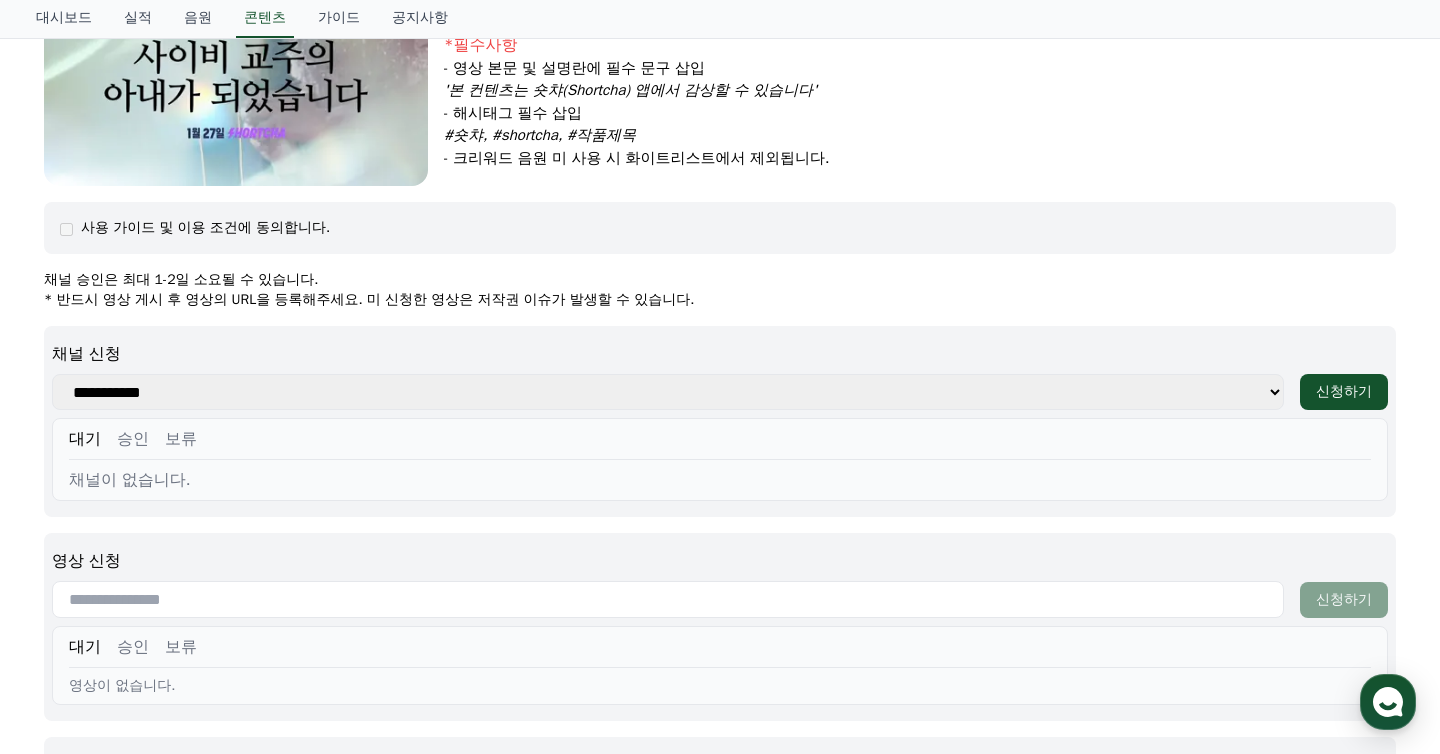 click on "**********" at bounding box center [668, 392] 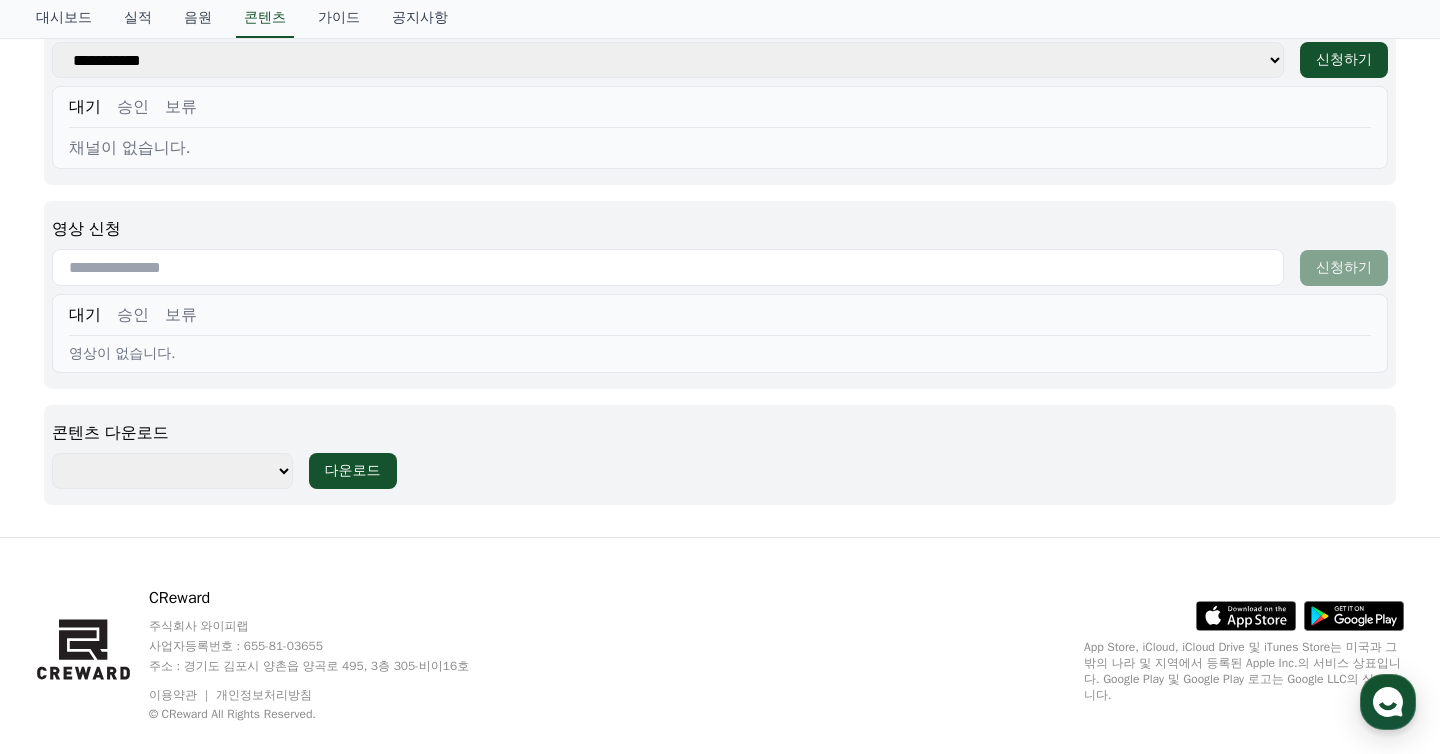 scroll, scrollTop: 939, scrollLeft: 0, axis: vertical 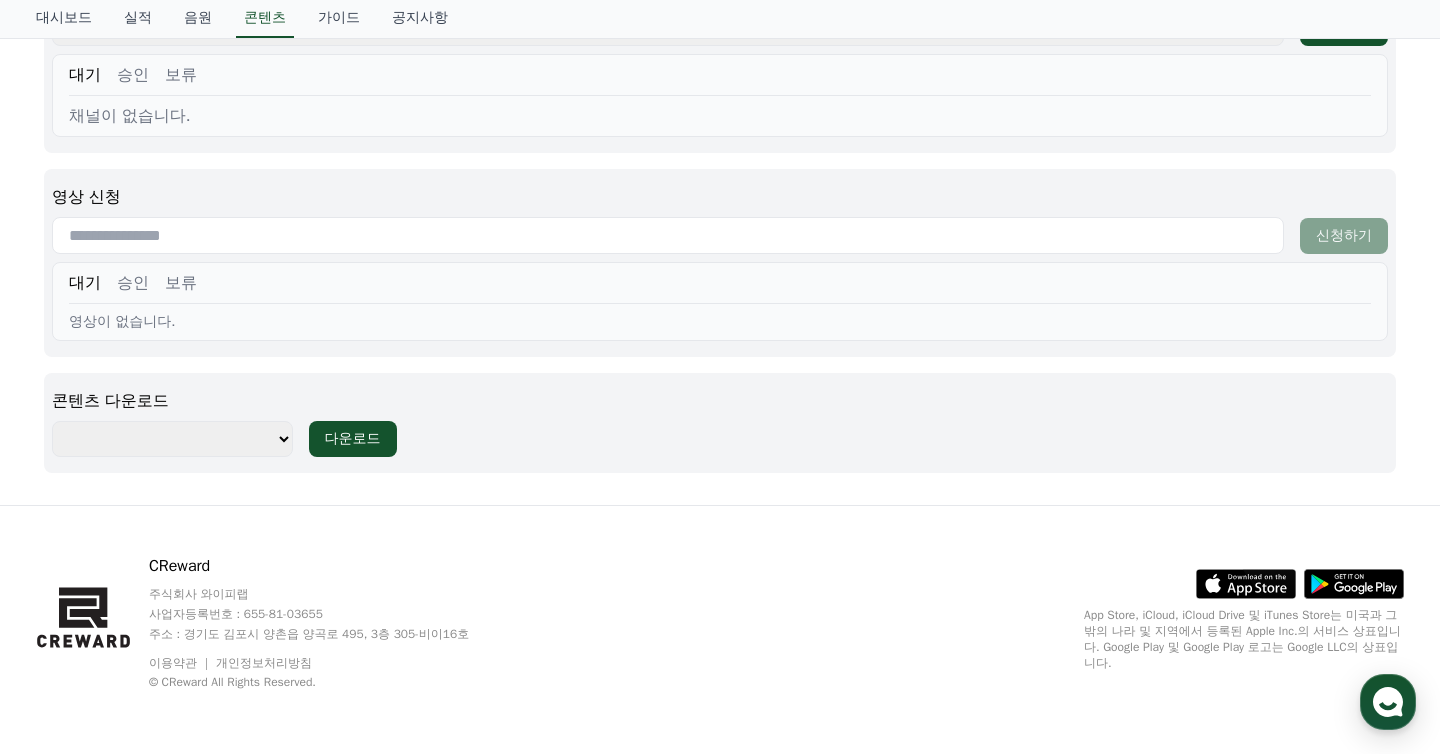 click on "**********" at bounding box center (172, 439) 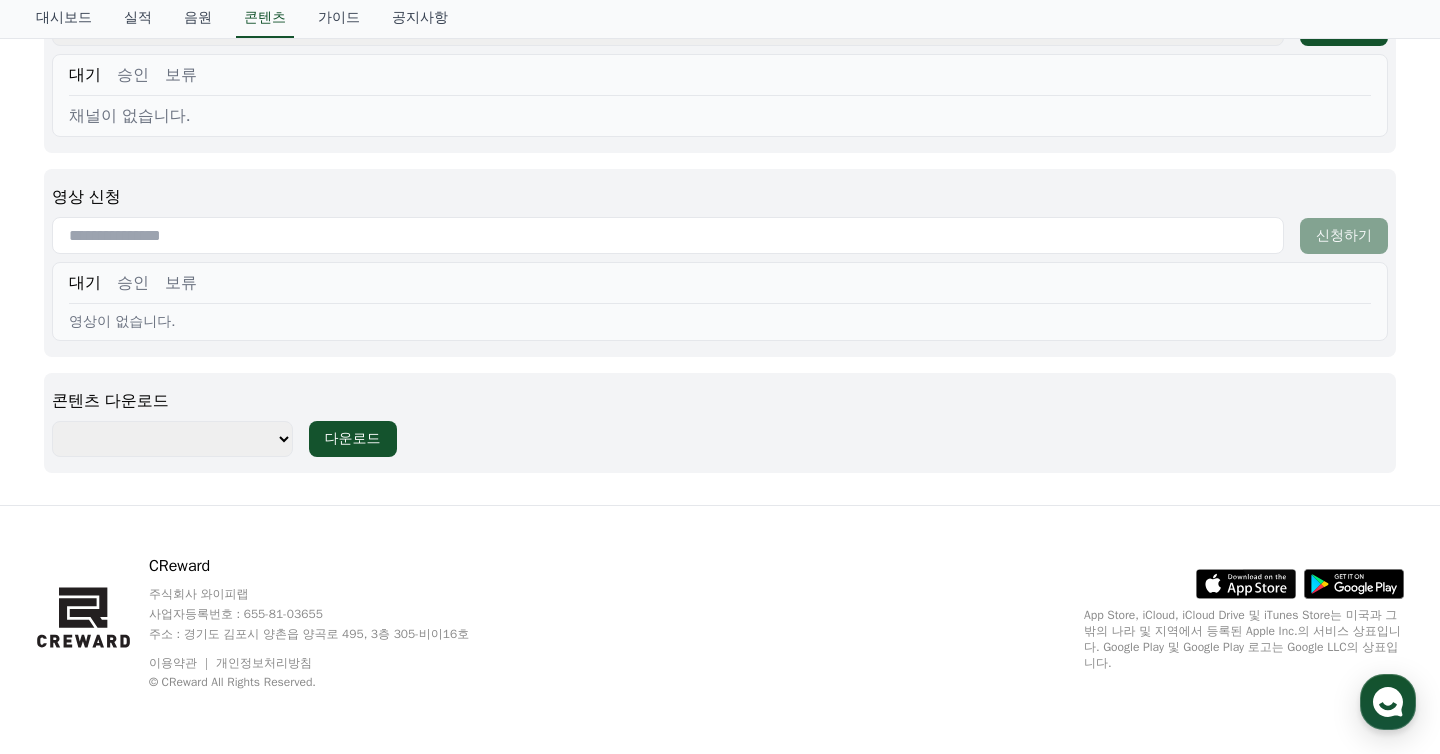 select on "**********" 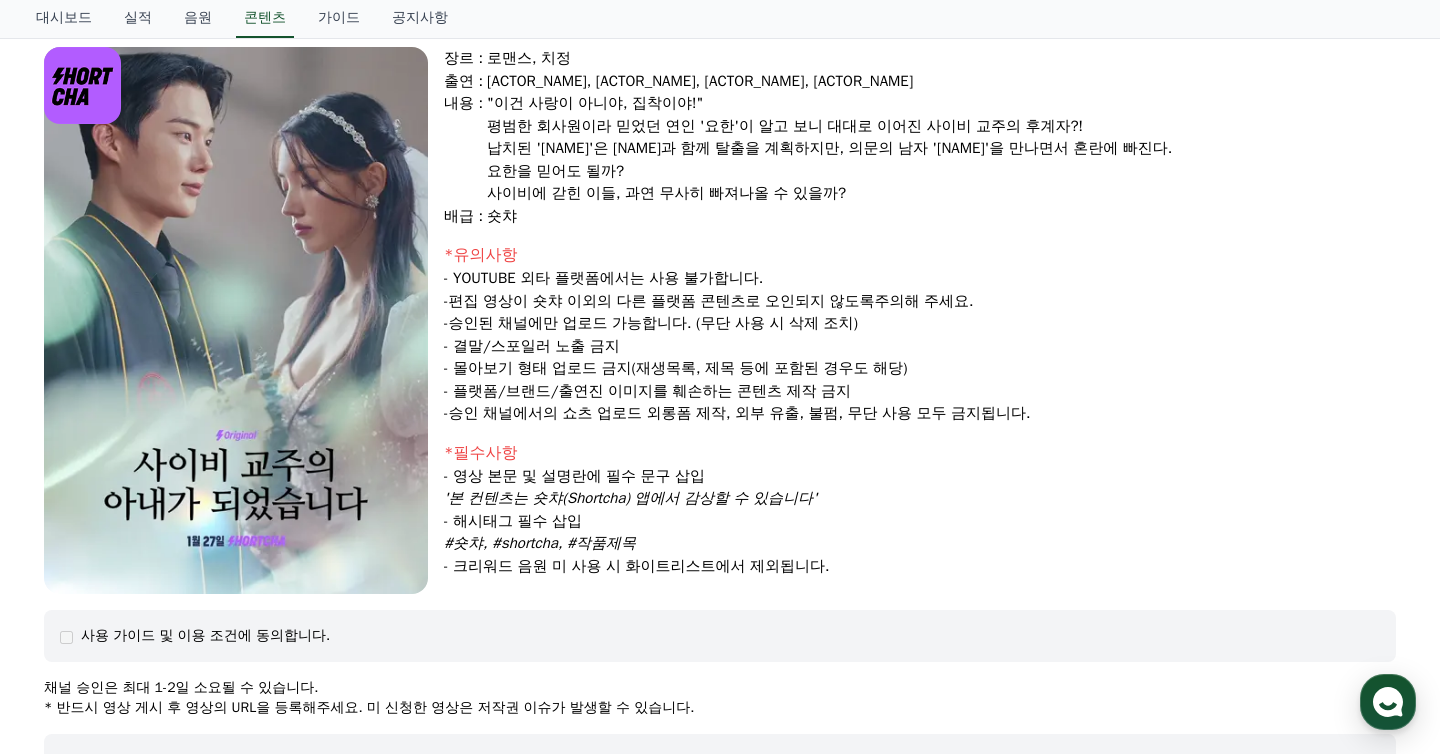 scroll, scrollTop: 0, scrollLeft: 0, axis: both 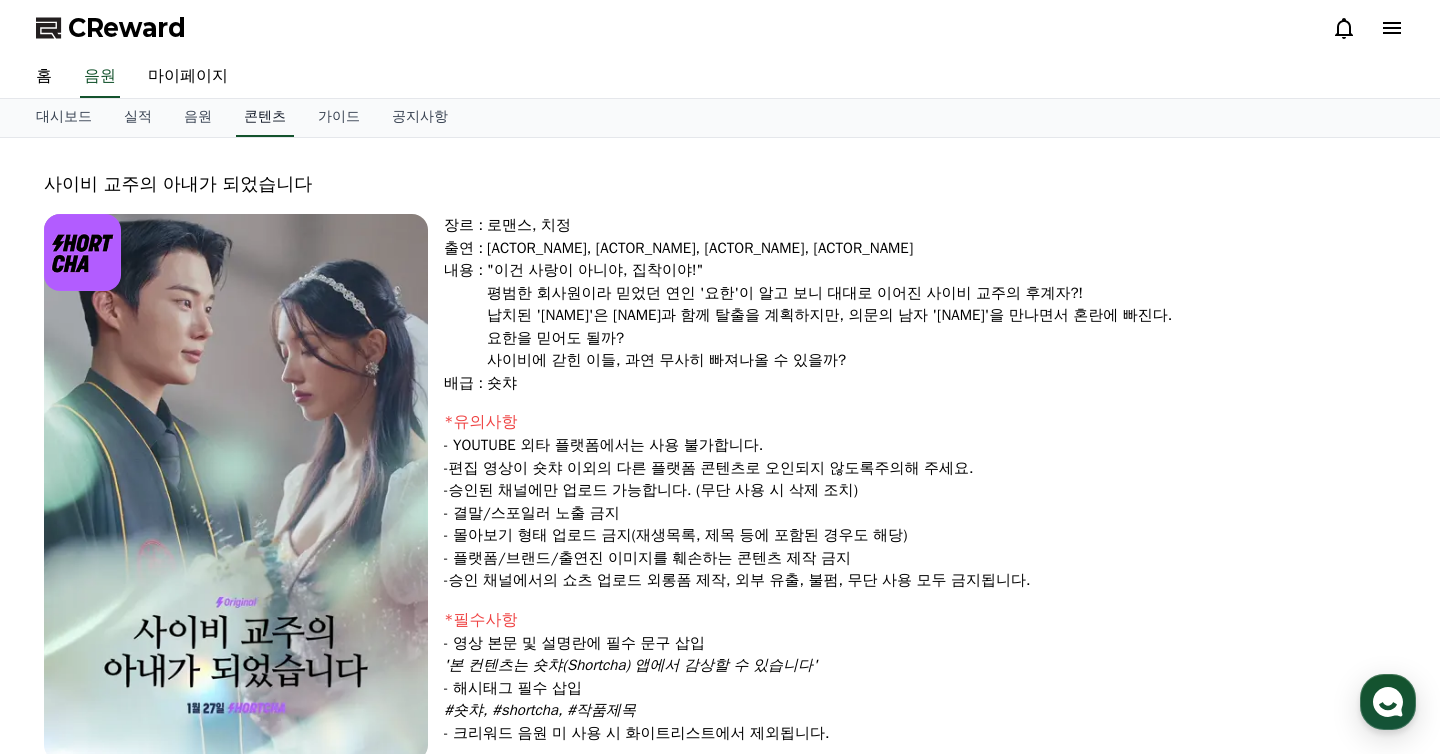 click on "콘텐츠" at bounding box center (265, 118) 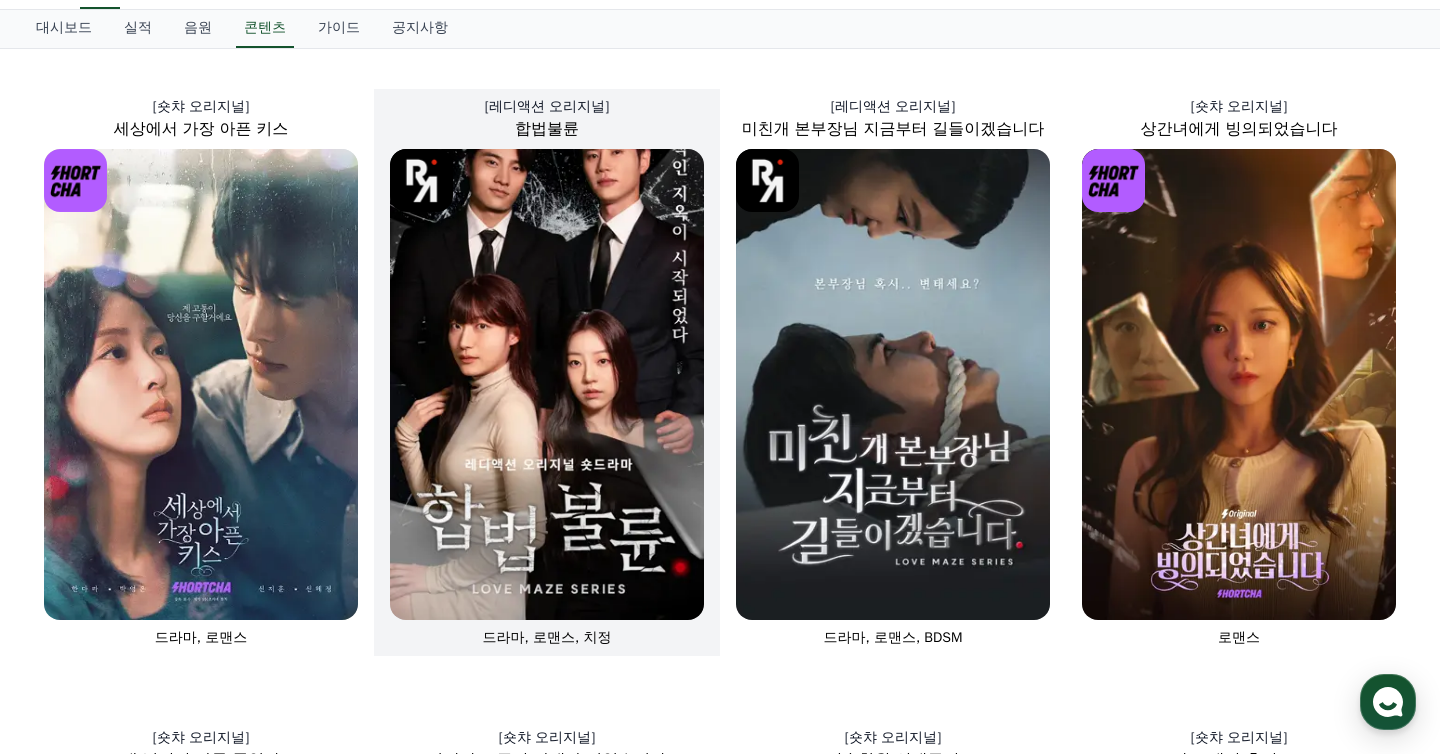 scroll, scrollTop: 332, scrollLeft: 0, axis: vertical 